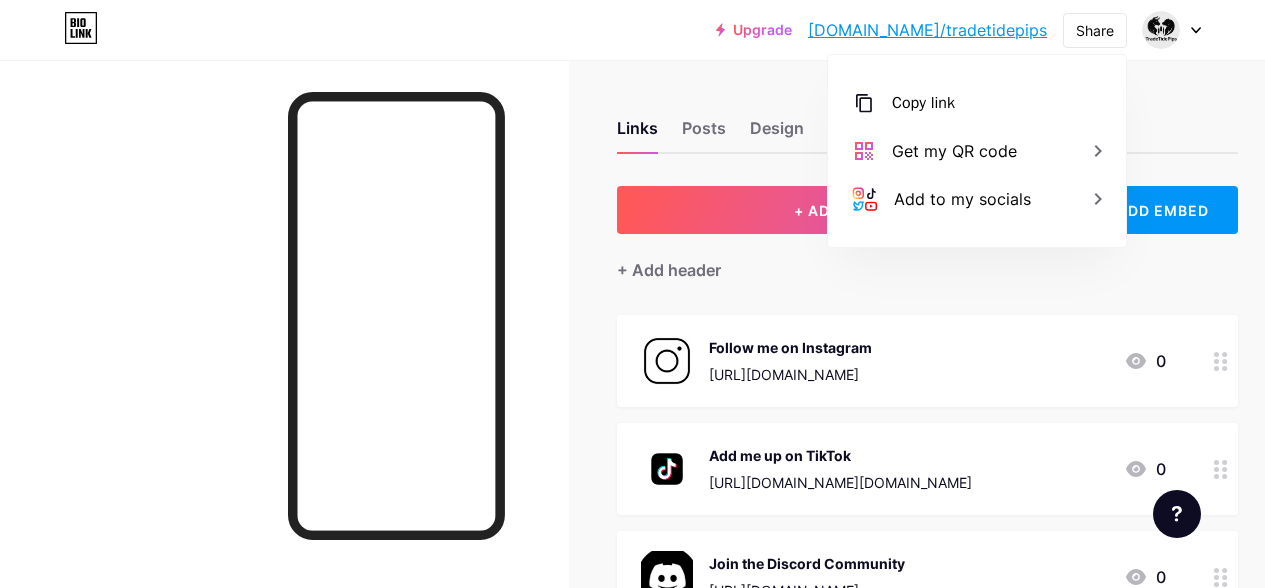 scroll, scrollTop: 0, scrollLeft: 0, axis: both 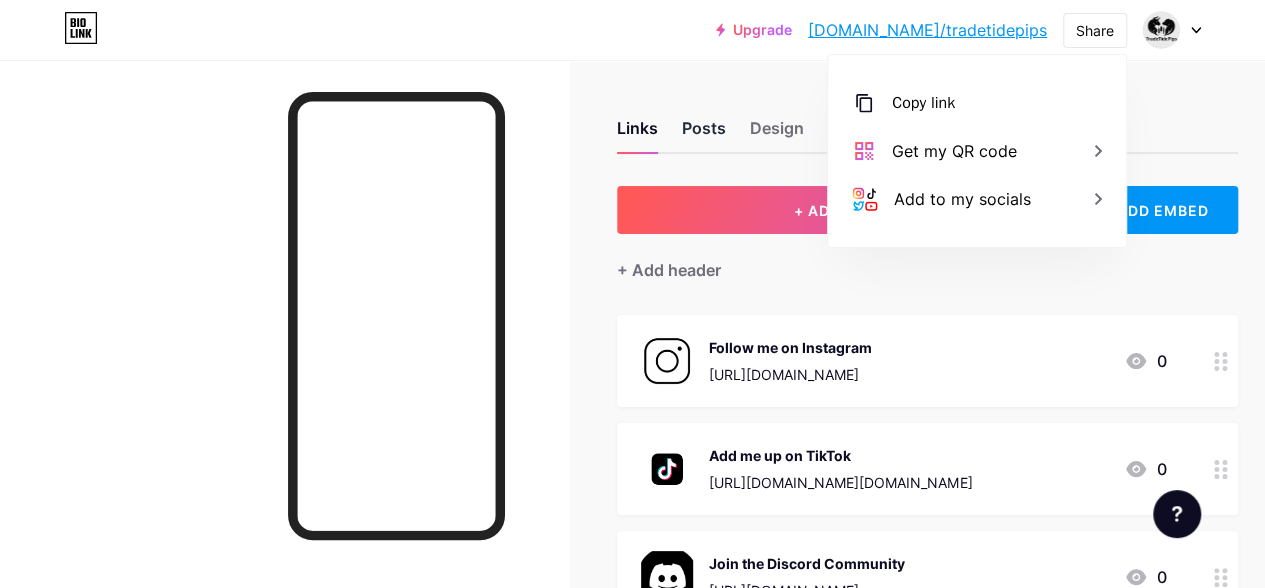 click on "Posts" at bounding box center [704, 134] 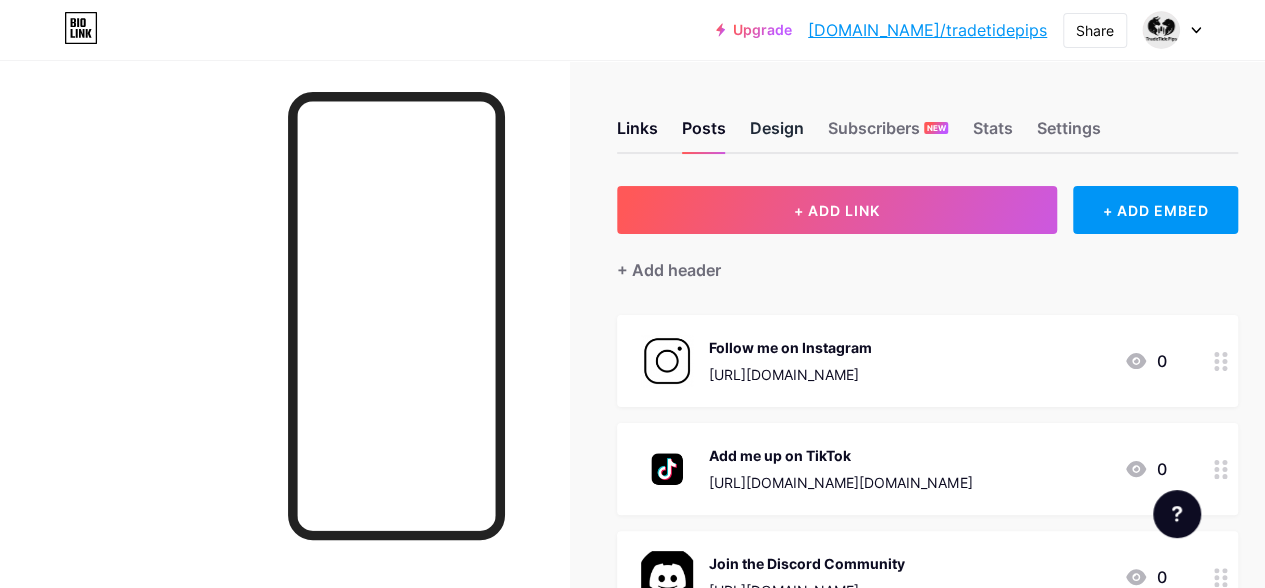 click on "Design" at bounding box center (777, 134) 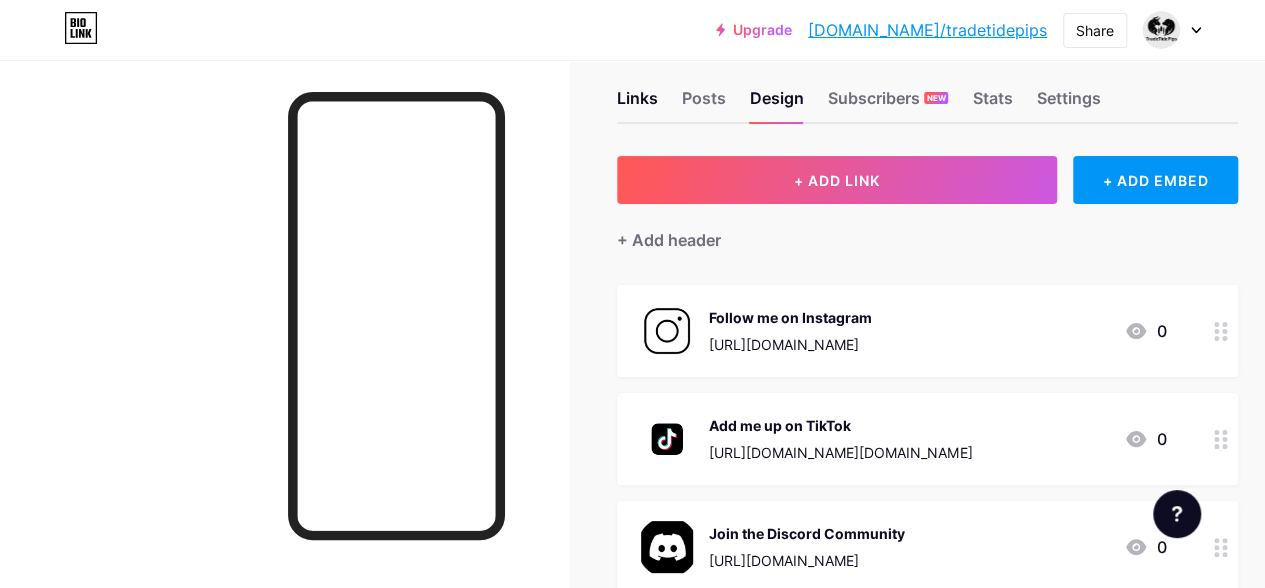 scroll, scrollTop: 0, scrollLeft: 0, axis: both 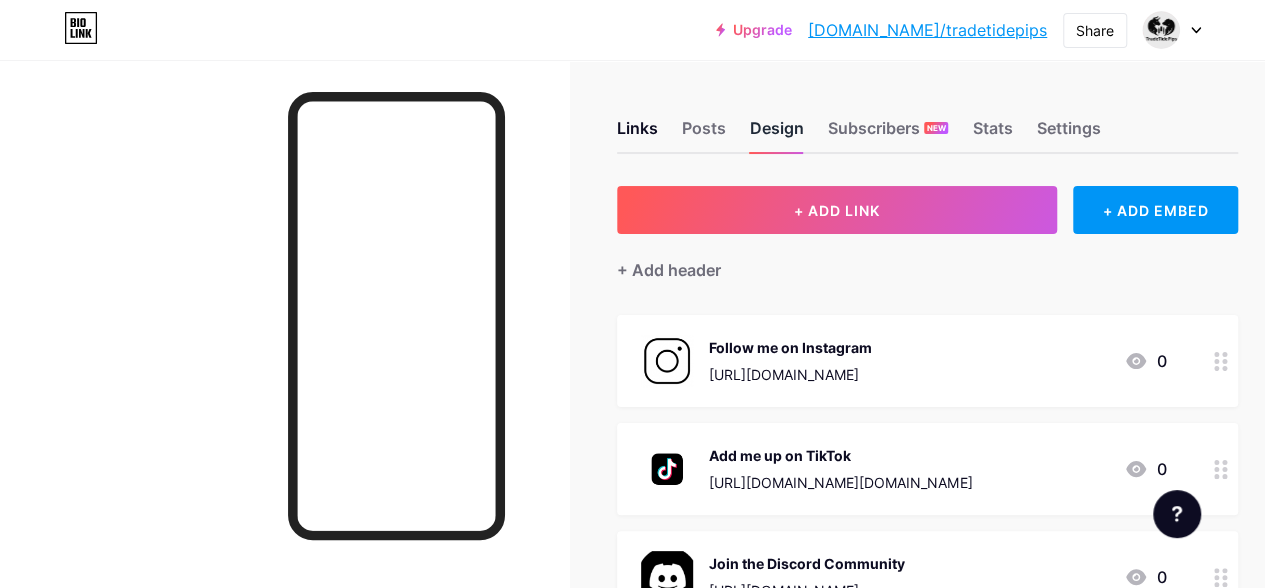 click on "Design" at bounding box center [777, 134] 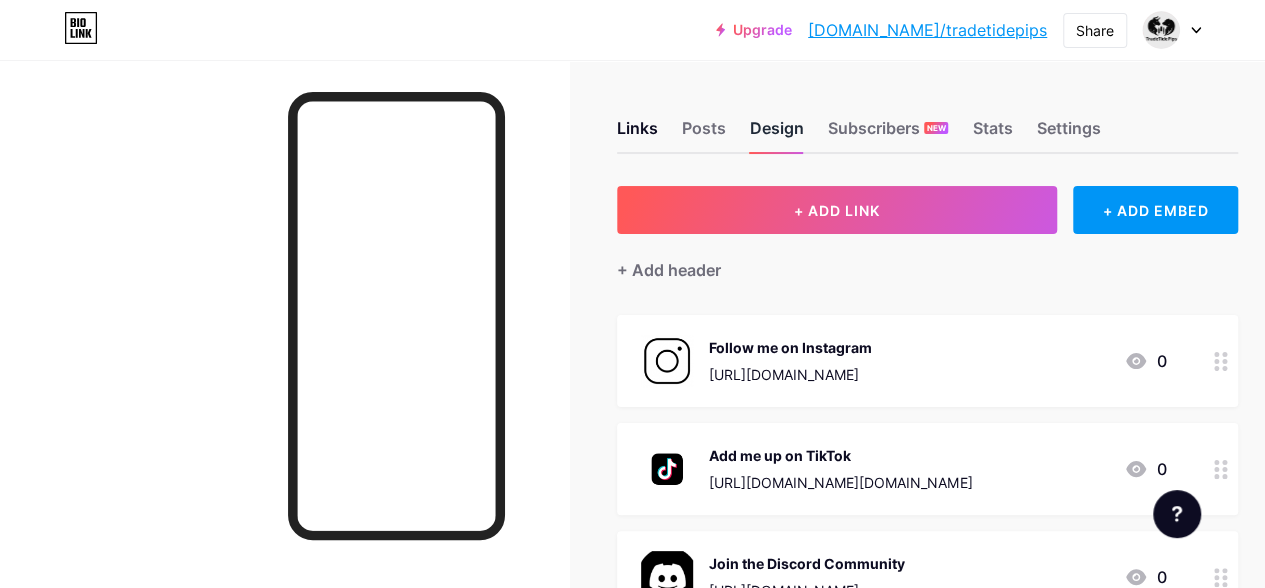 click on "Design" at bounding box center (777, 134) 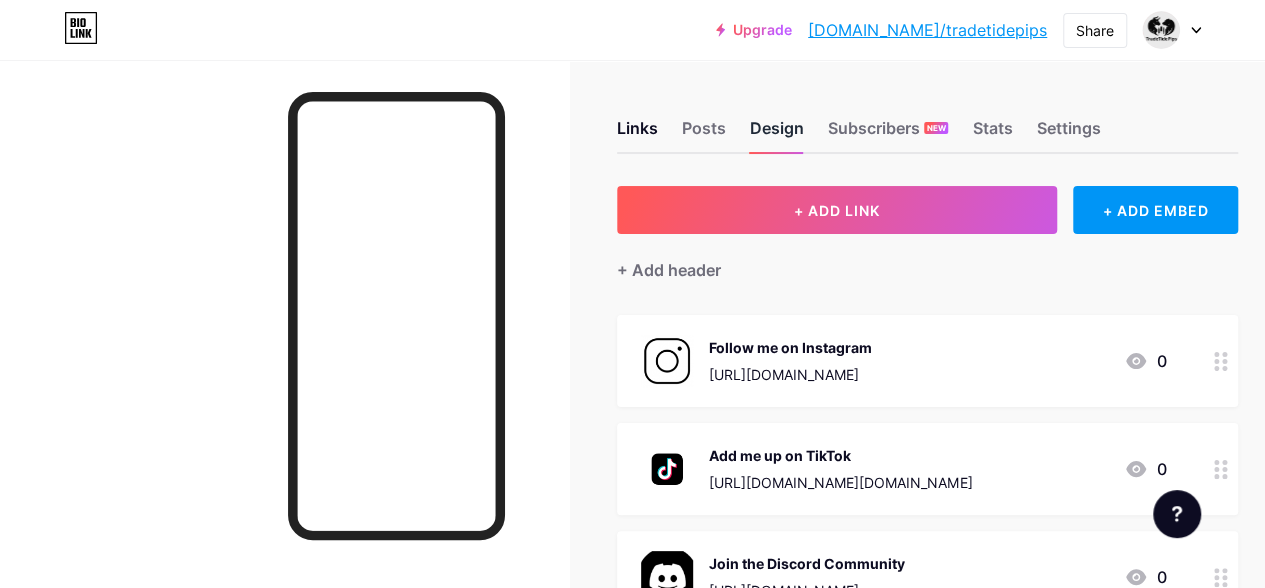 click on "Design" at bounding box center (777, 134) 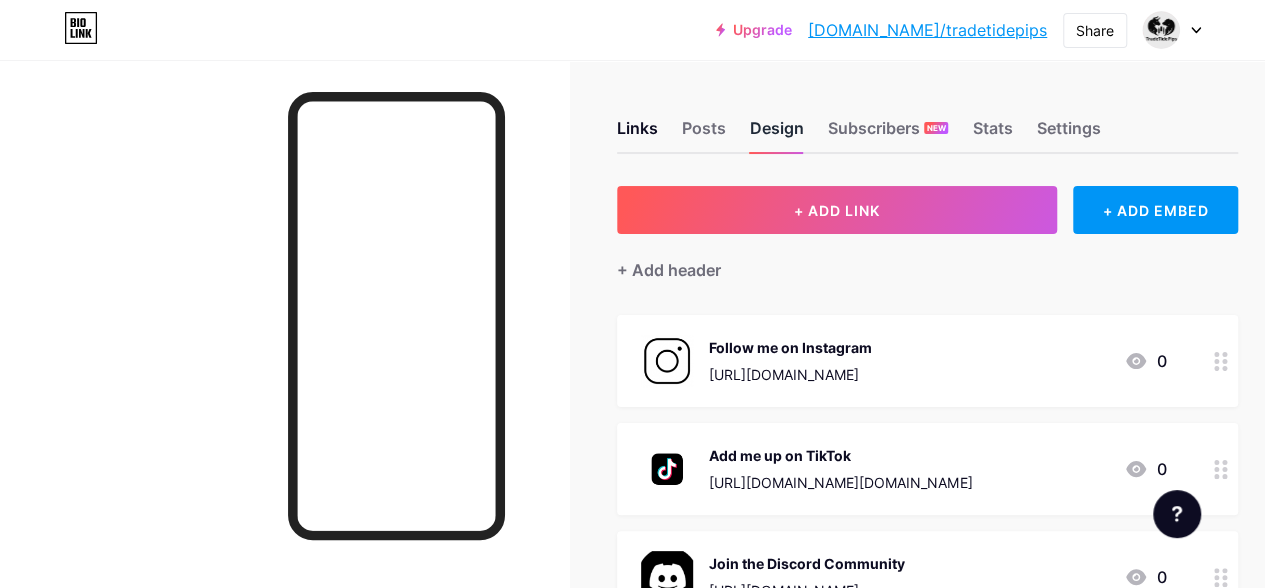 click on "Design" at bounding box center (777, 134) 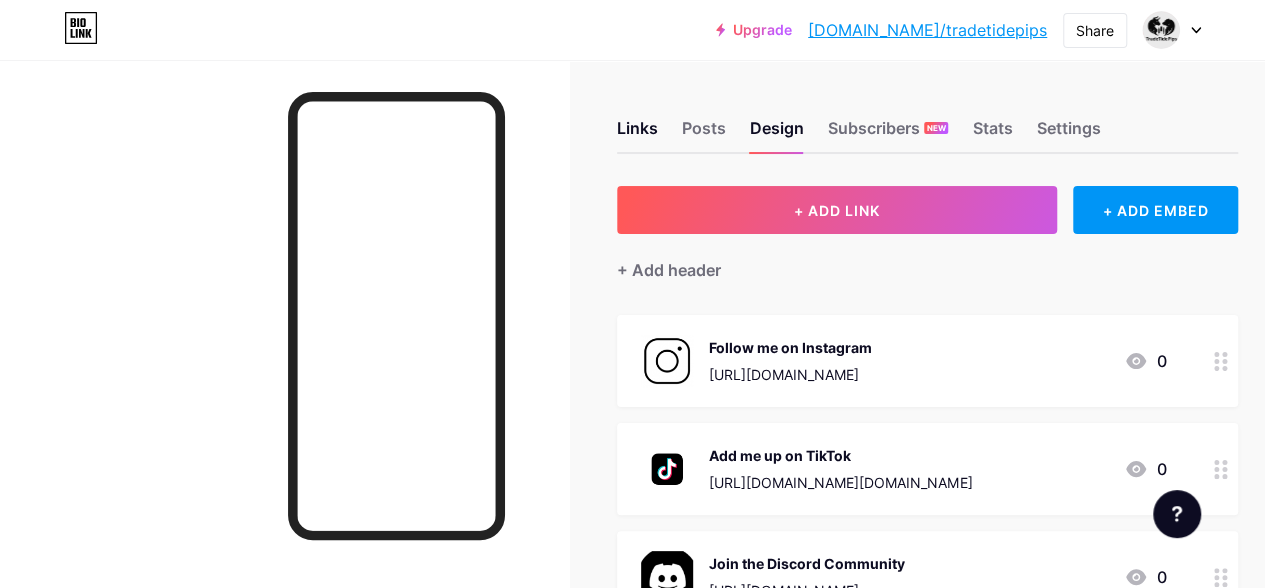 drag, startPoint x: 781, startPoint y: 137, endPoint x: 338, endPoint y: -17, distance: 469.00427 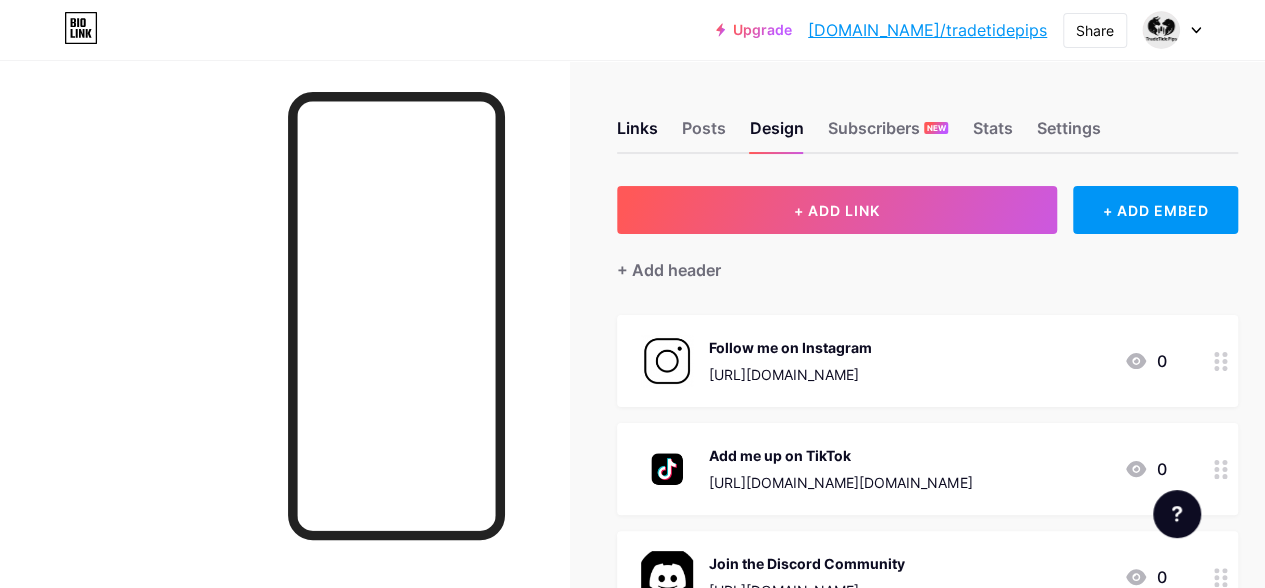 click on "Upgrade   bio.link/tradet...   bio.link/tradetidepips   Share               Switch accounts     Trade Tide Pips   bio.link/tradetidepips       + Add a new page        Account settings   Logout   Link Copied
Links
Posts
Design
Subscribers
NEW
Stats
Settings       + ADD LINK     + ADD EMBED
+ Add header
Follow me on Instagram
https://www.instagram.com/tradetidepips?igsh=MWpzb3VpN2g3eTA4aw==
0
Add me up on TikTok
https://www.tiktok.com/@tradetide.pips?_t=ZM-8wr0seKE0mL&_r=1
0
Join the Discord Community
https://discord.gg/72NY8B2E
0
Join my Telegram group
https://t.me/+s7wcNPHmS5g1YmQ0" at bounding box center [632, 716] 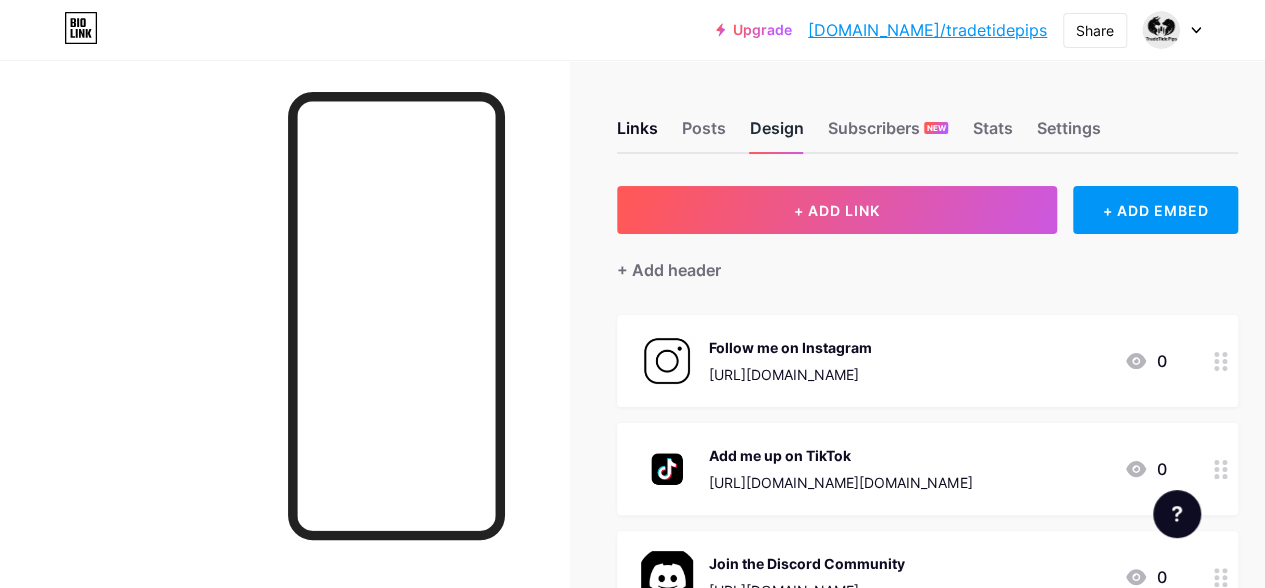 click on "Design" at bounding box center [777, 134] 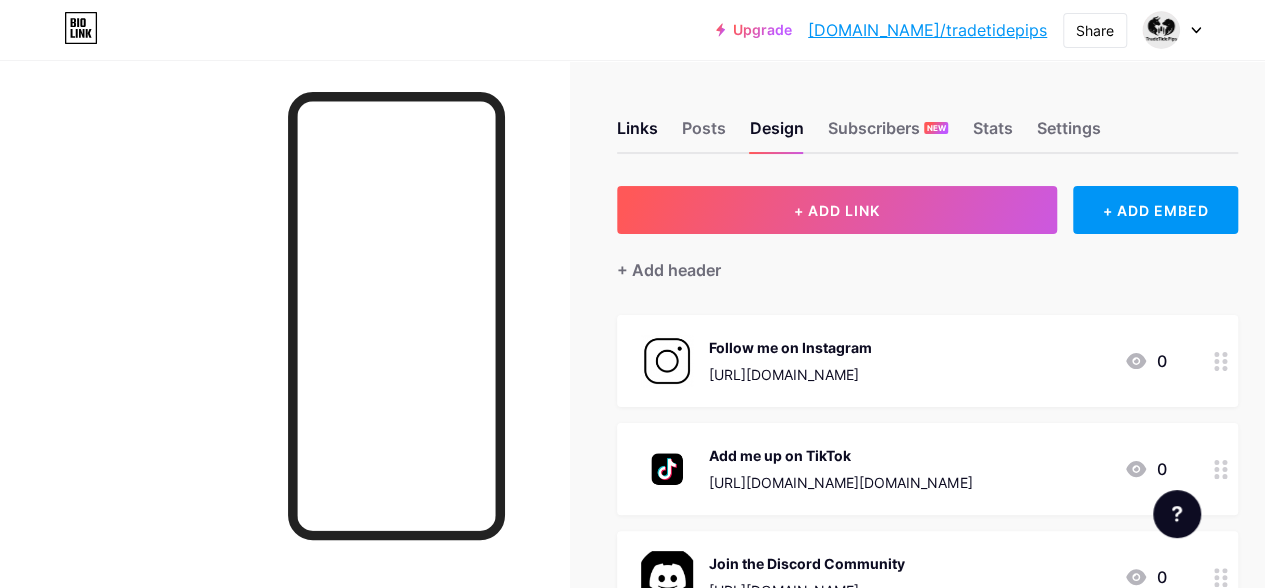 drag, startPoint x: 792, startPoint y: 127, endPoint x: 622, endPoint y: 46, distance: 188.31091 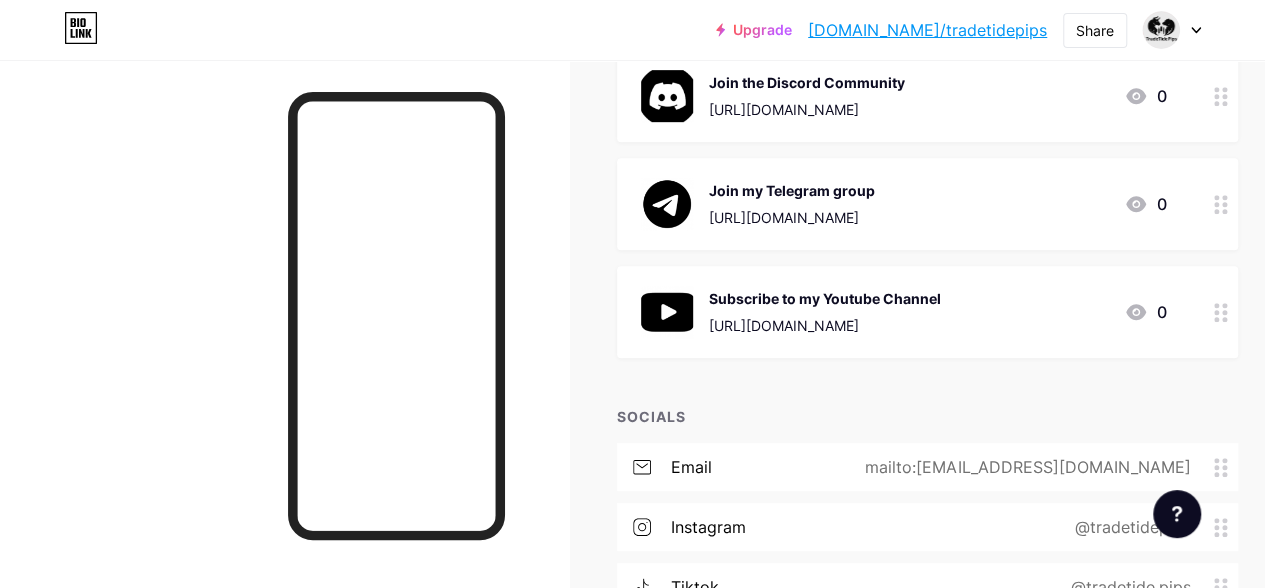 scroll, scrollTop: 500, scrollLeft: 0, axis: vertical 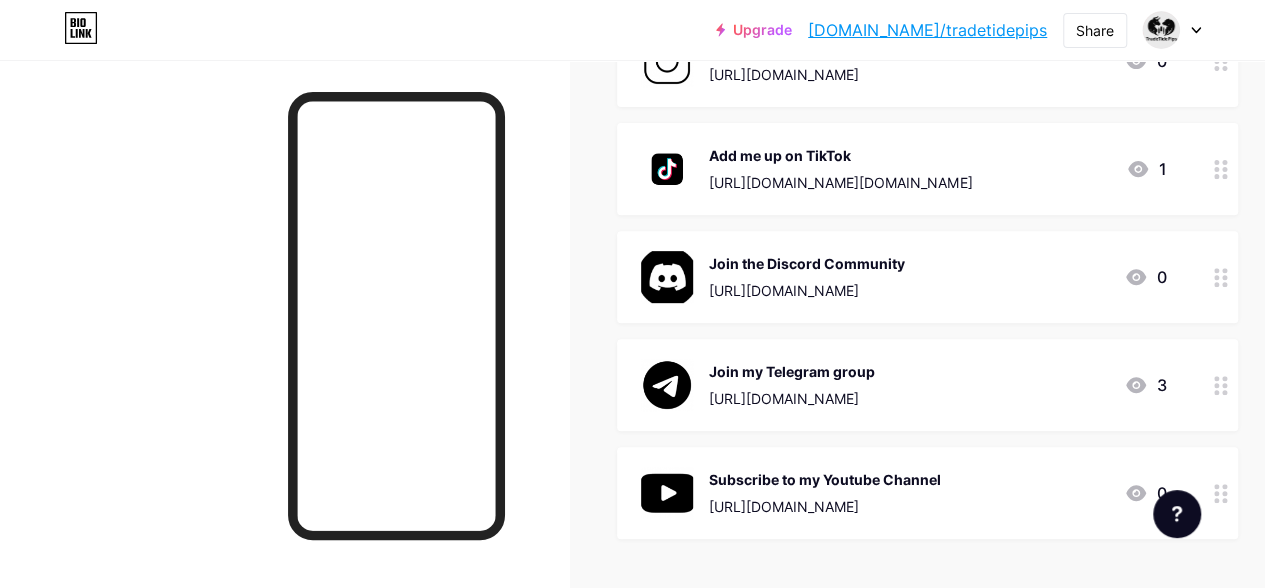 click on "[URL][DOMAIN_NAME]" at bounding box center (807, 290) 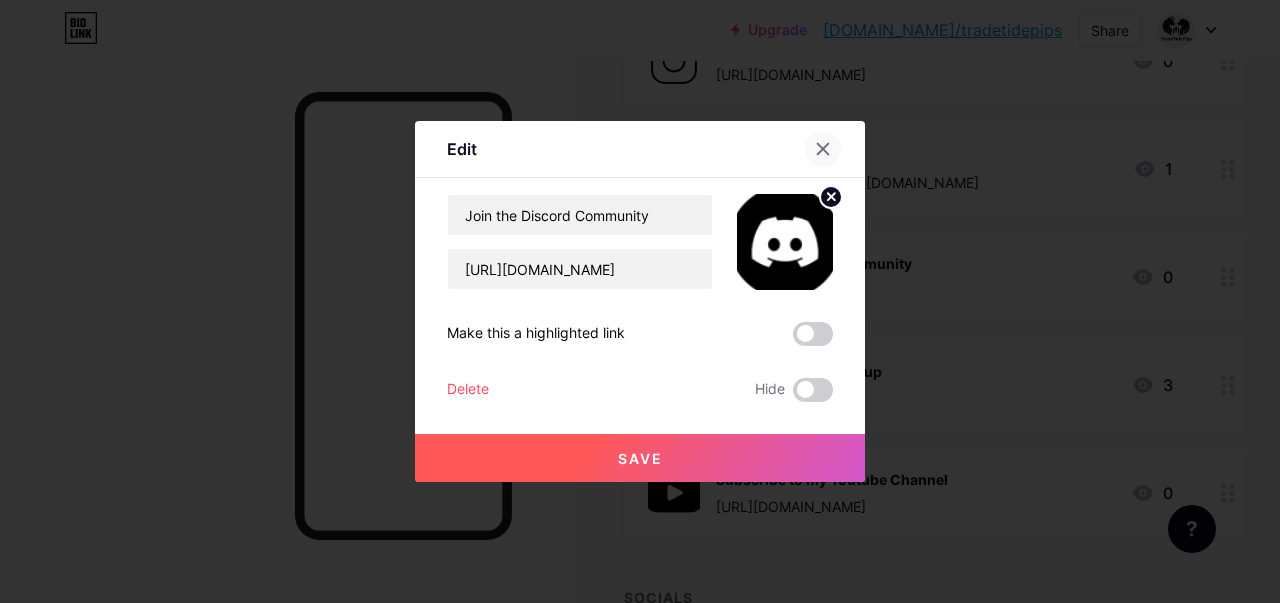 click 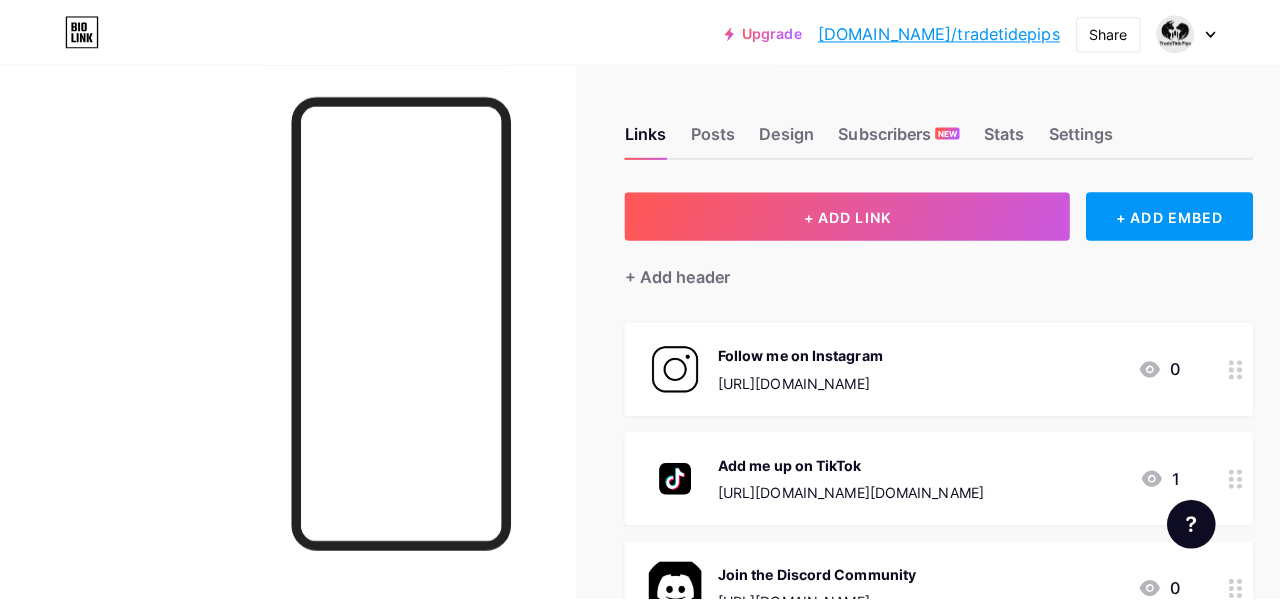scroll, scrollTop: 100, scrollLeft: 0, axis: vertical 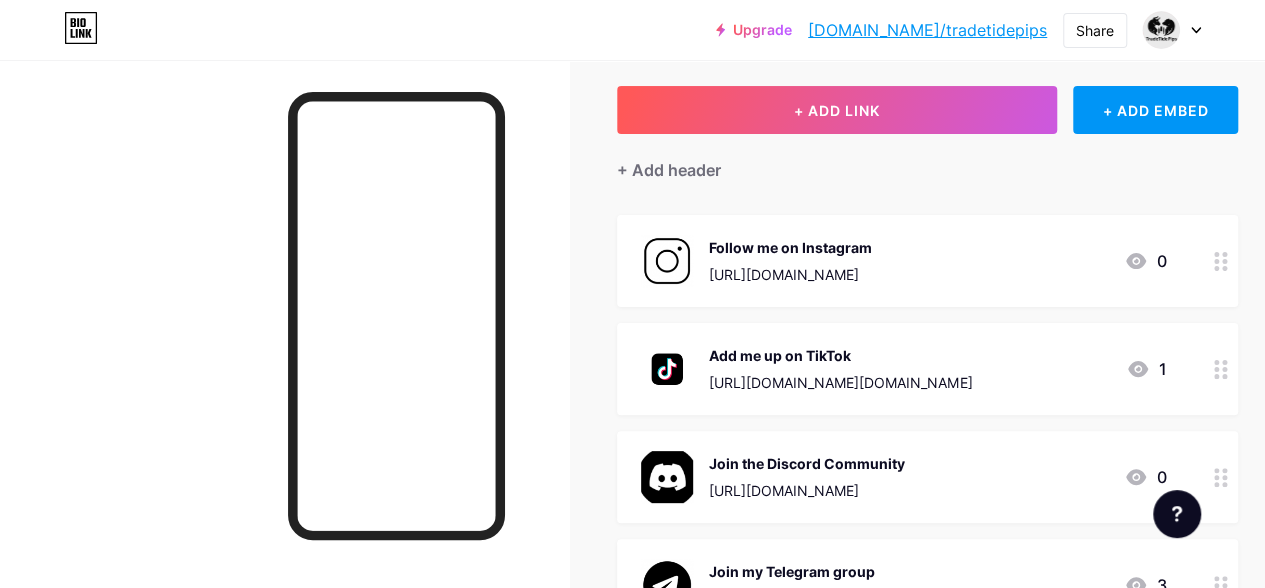 click on "Follow me on Instagram" at bounding box center [790, 247] 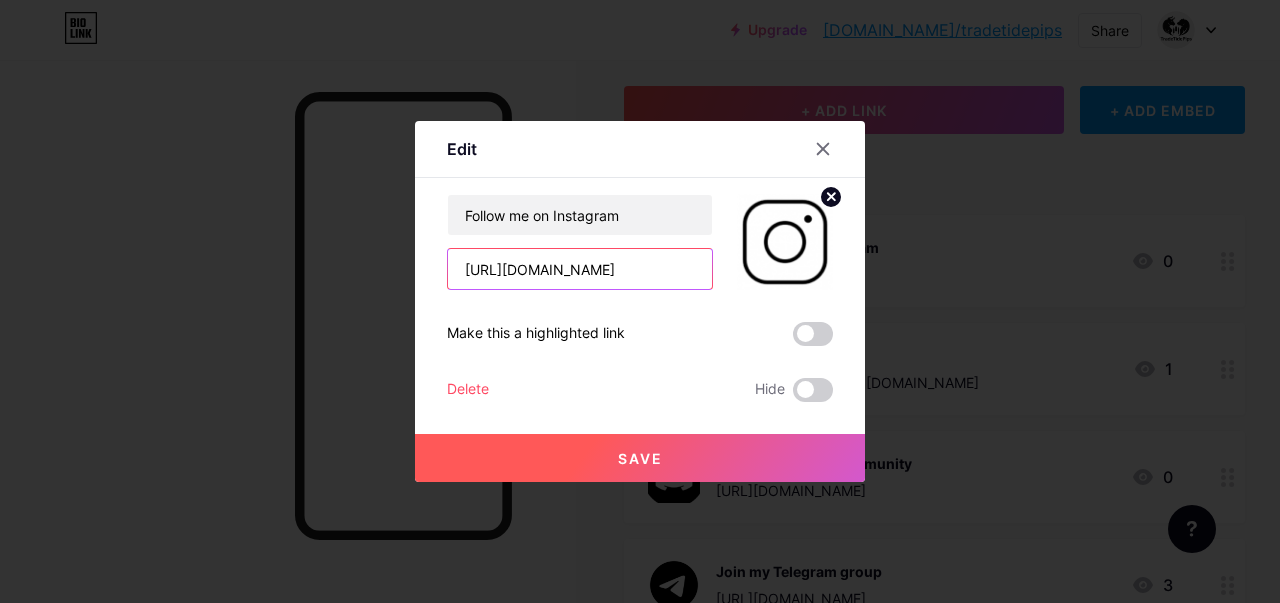 click on "[URL][DOMAIN_NAME]" at bounding box center [580, 269] 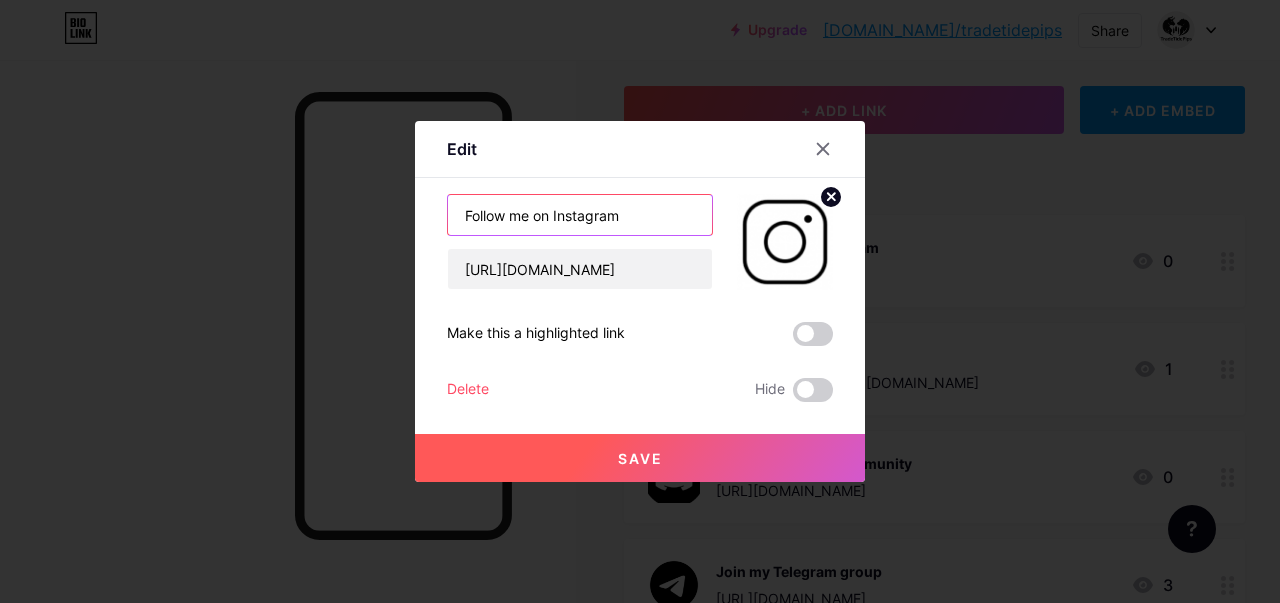 drag, startPoint x: 546, startPoint y: 213, endPoint x: 561, endPoint y: 226, distance: 19.849434 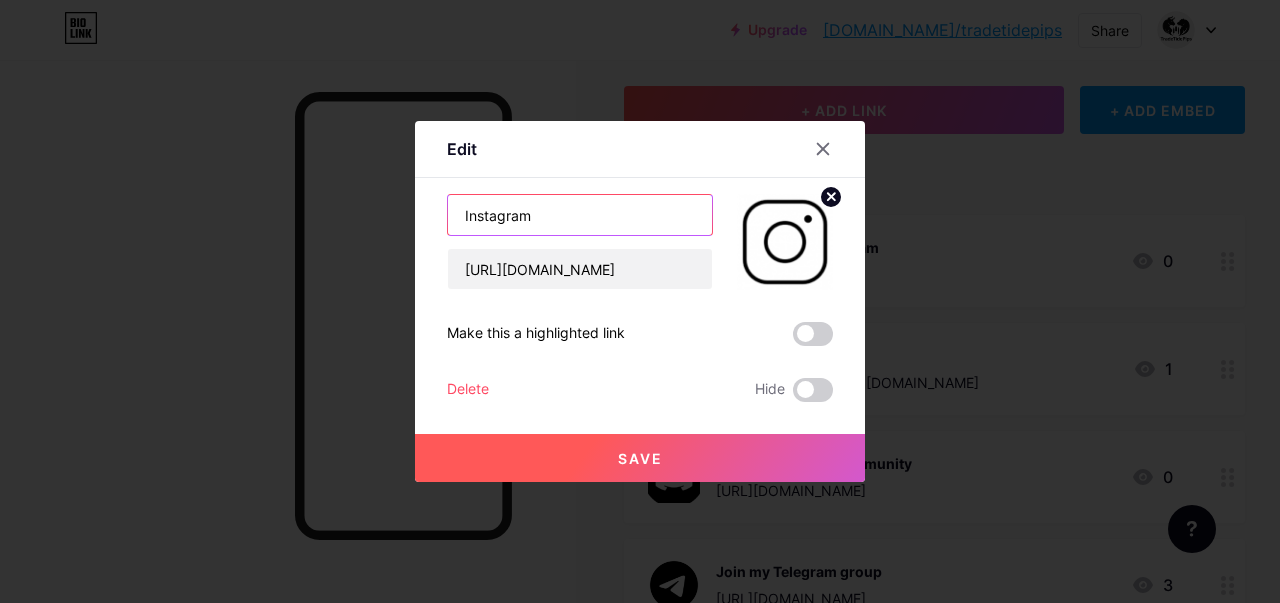 type on "Instagram" 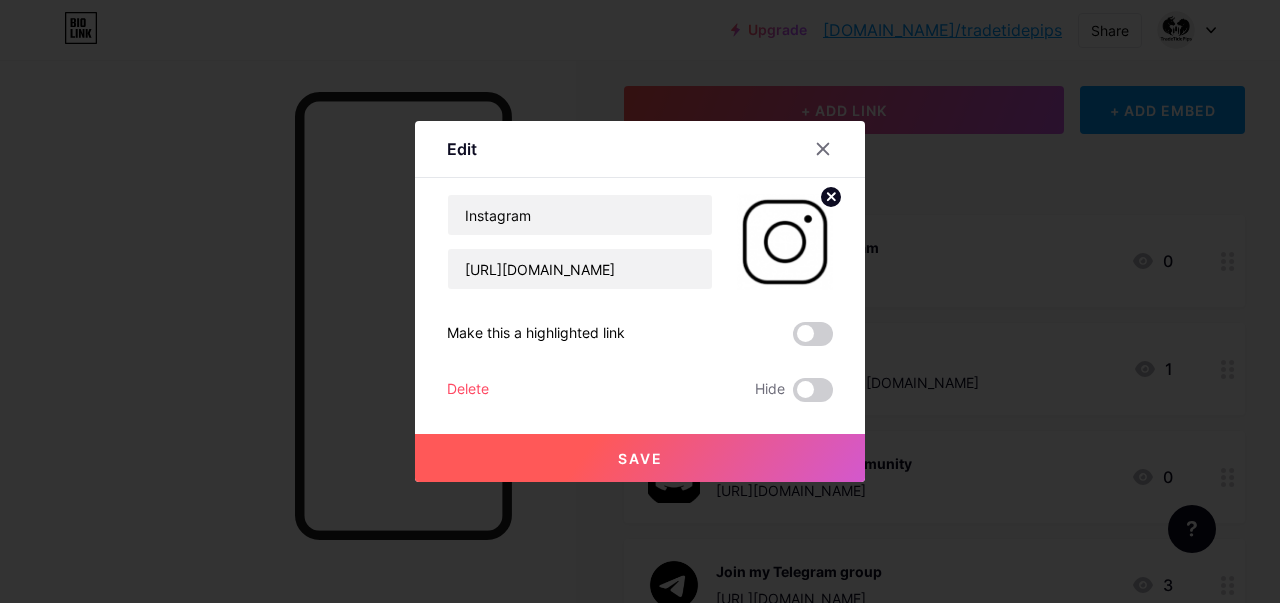 click on "Save" at bounding box center [640, 458] 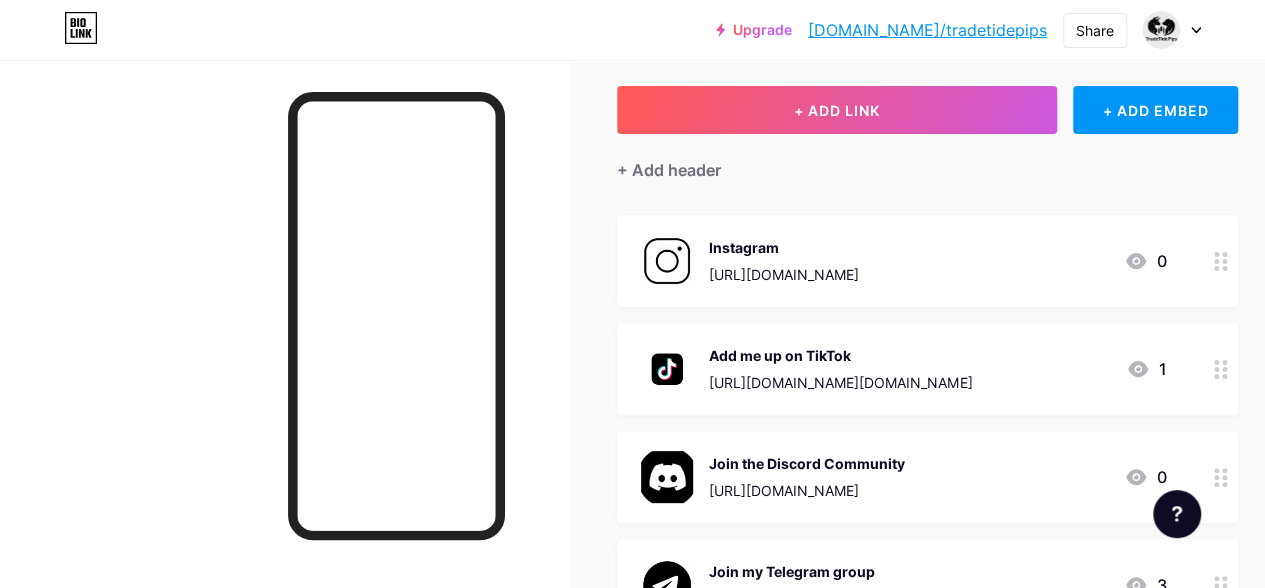 click on "Add me up on TikTok" at bounding box center [840, 355] 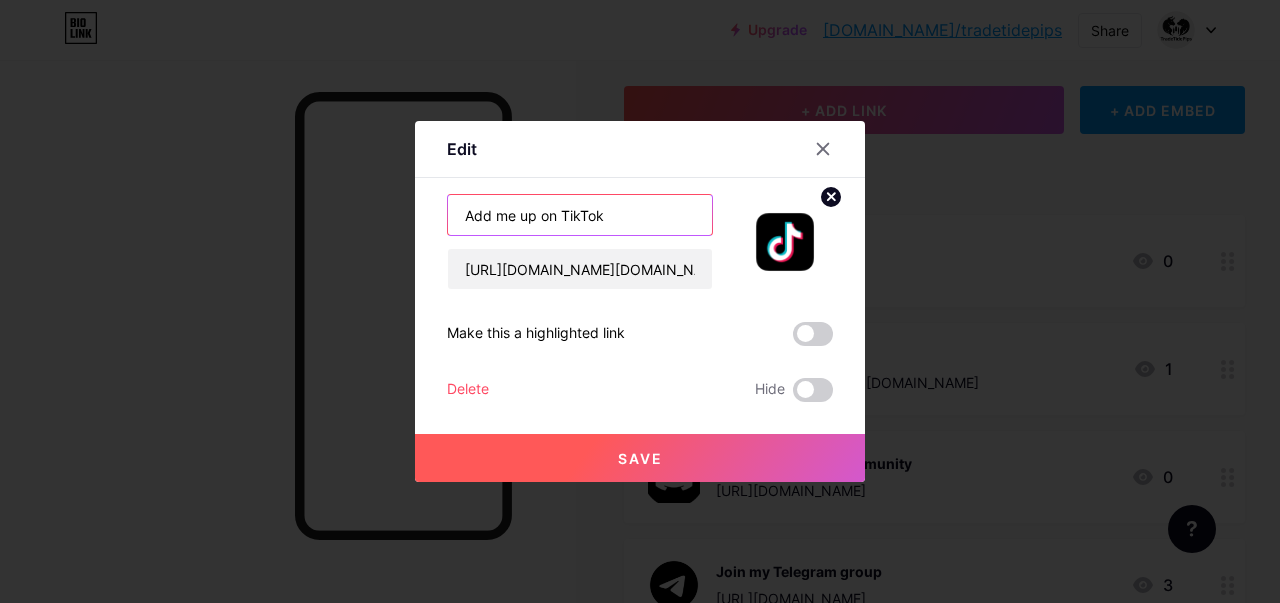 click on "Add me up on TikTok" at bounding box center [580, 215] 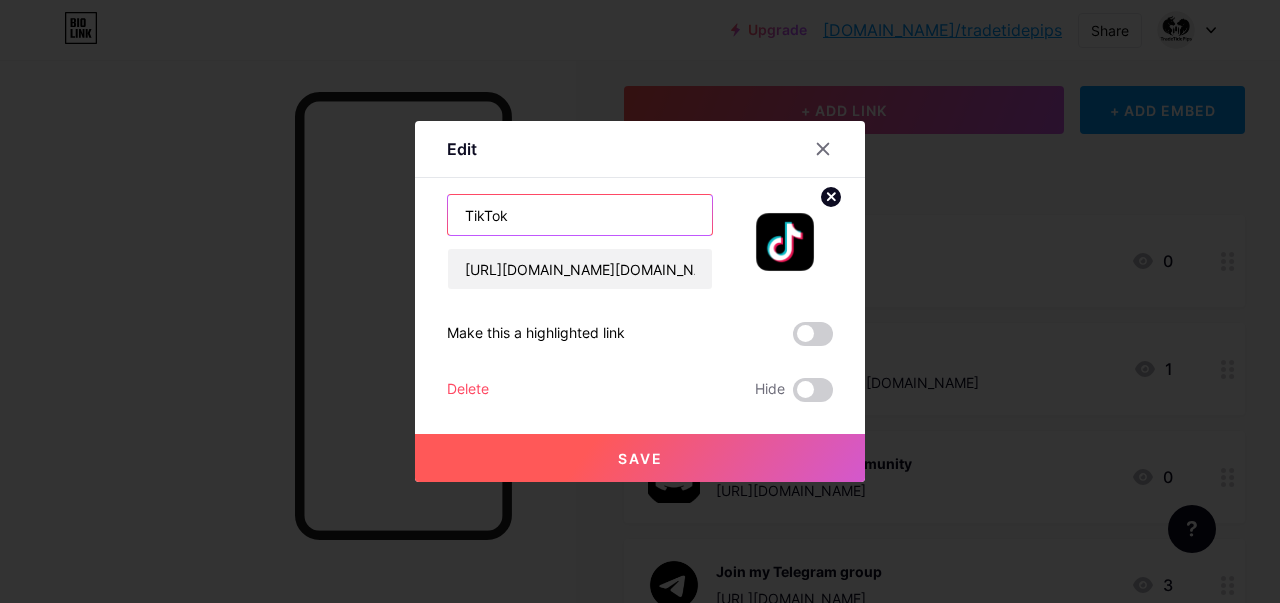 type on "TikTok" 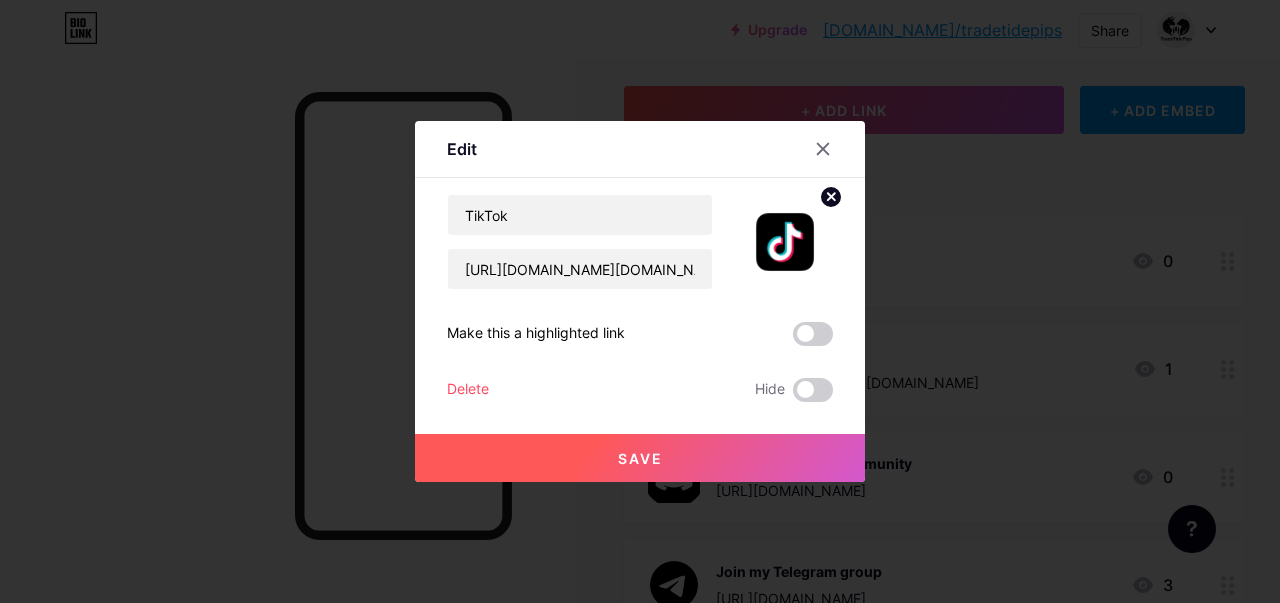 click on "Save" at bounding box center [640, 458] 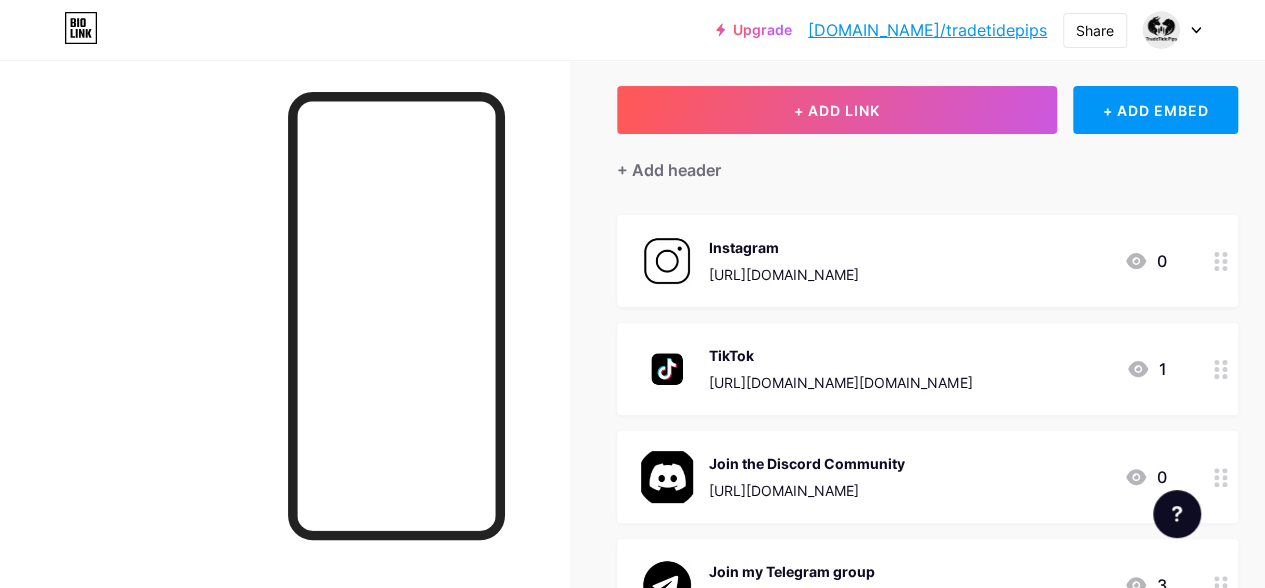 click on "TikTok" at bounding box center (840, 355) 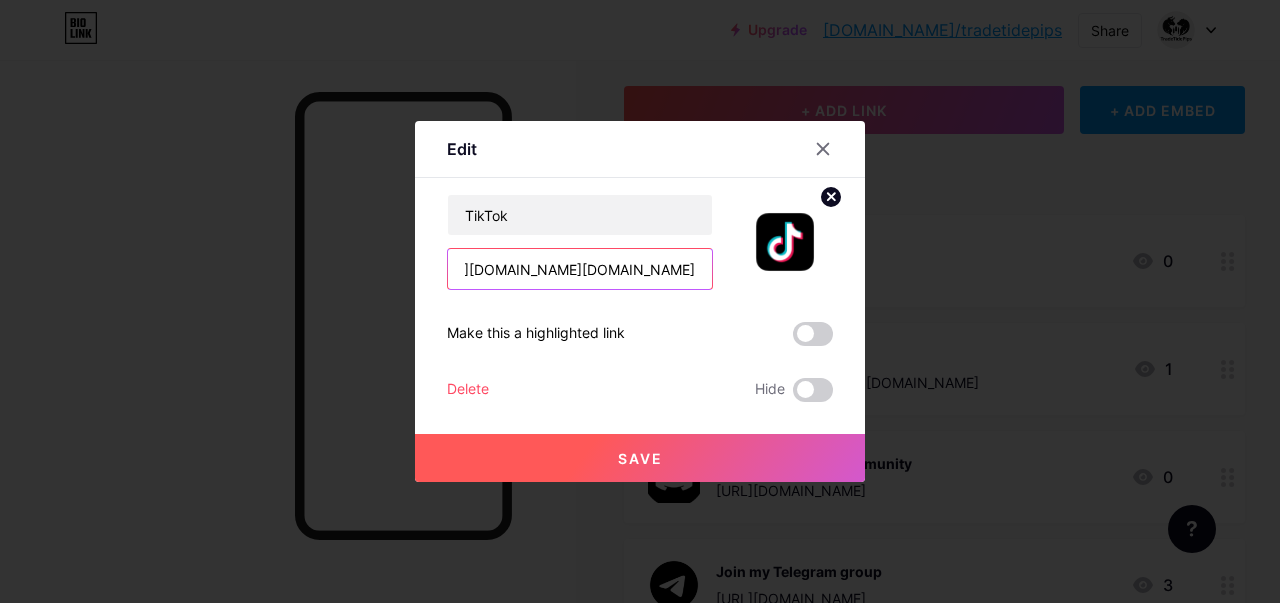 scroll, scrollTop: 0, scrollLeft: 220, axis: horizontal 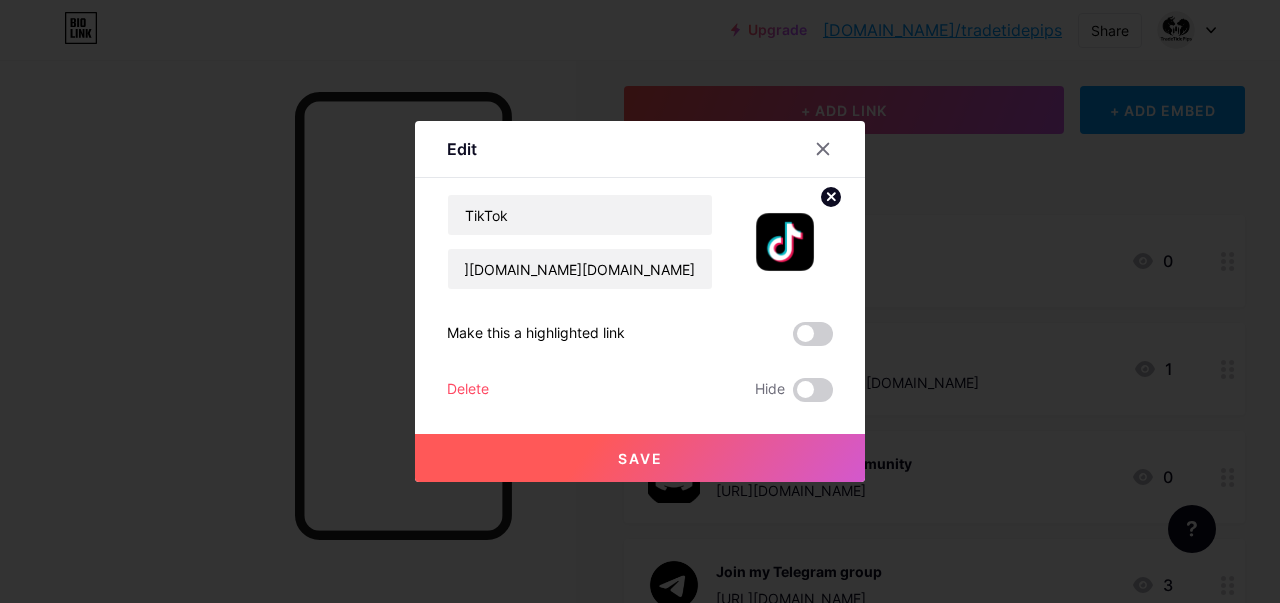click on "Save" at bounding box center (640, 458) 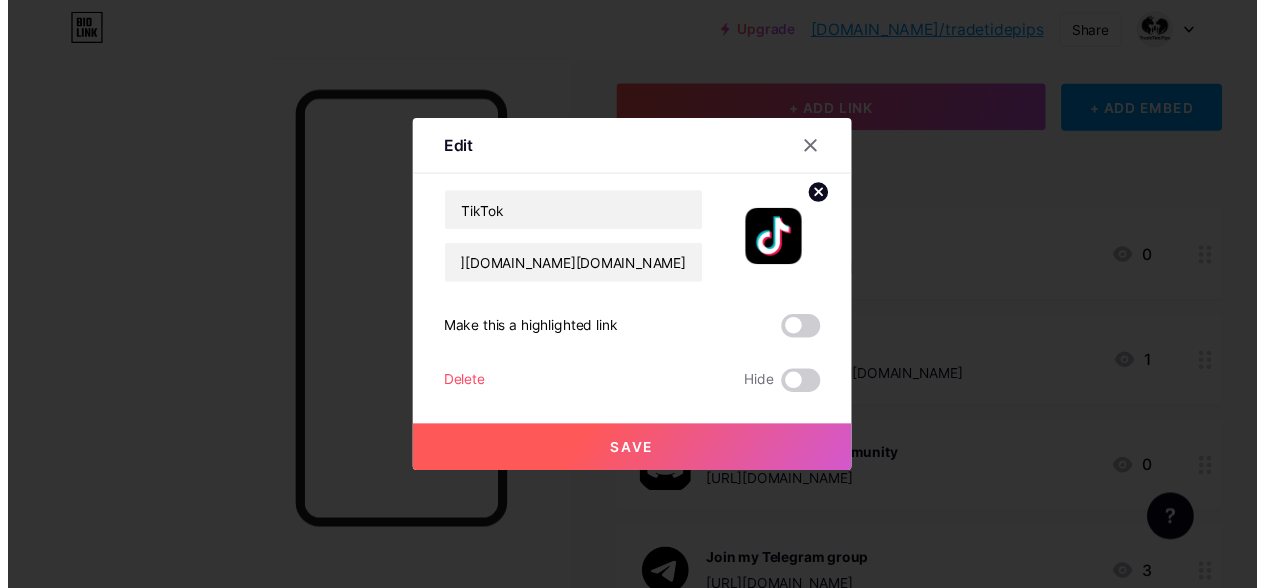 scroll, scrollTop: 0, scrollLeft: 0, axis: both 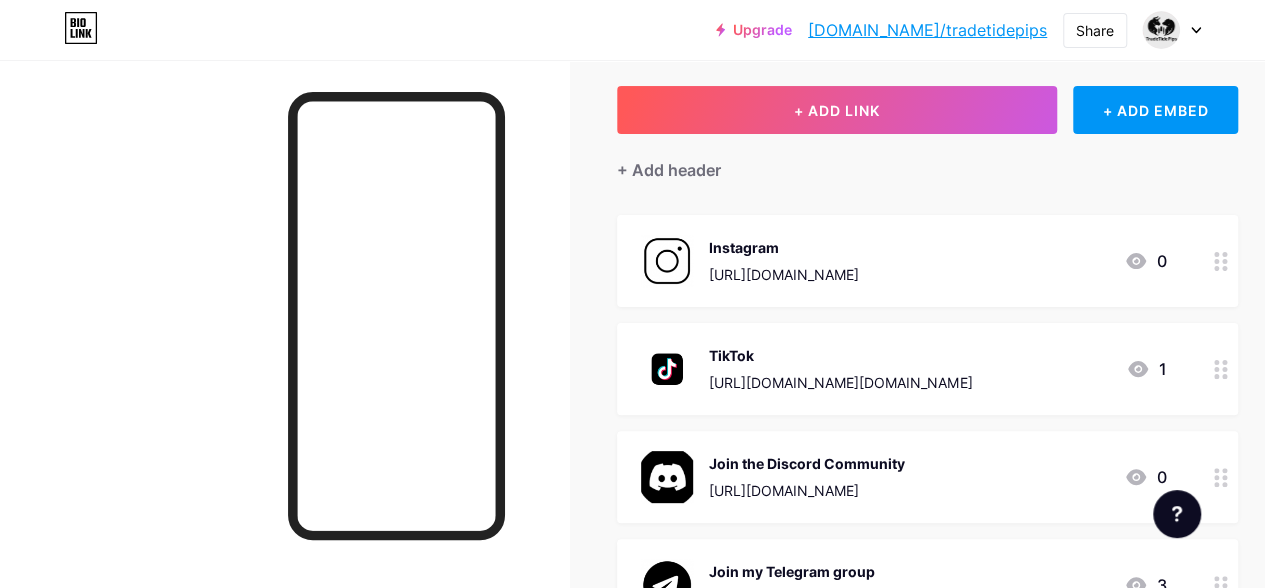 click on "Join the Discord Community" at bounding box center (807, 463) 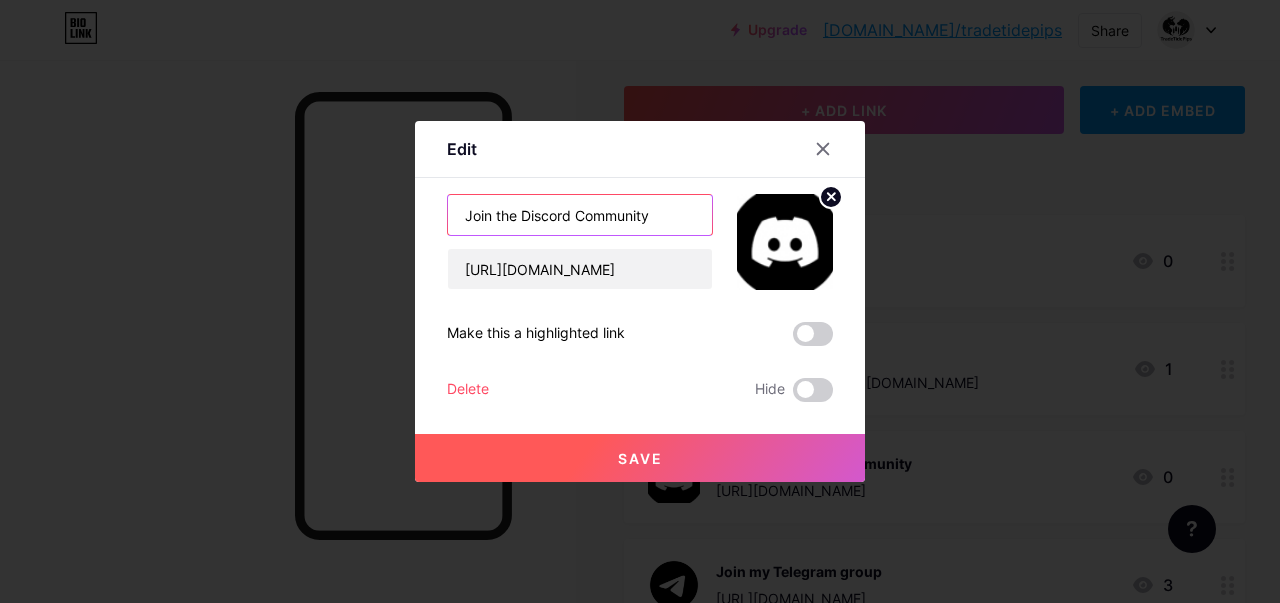 click on "Join the Discord Community" at bounding box center [580, 215] 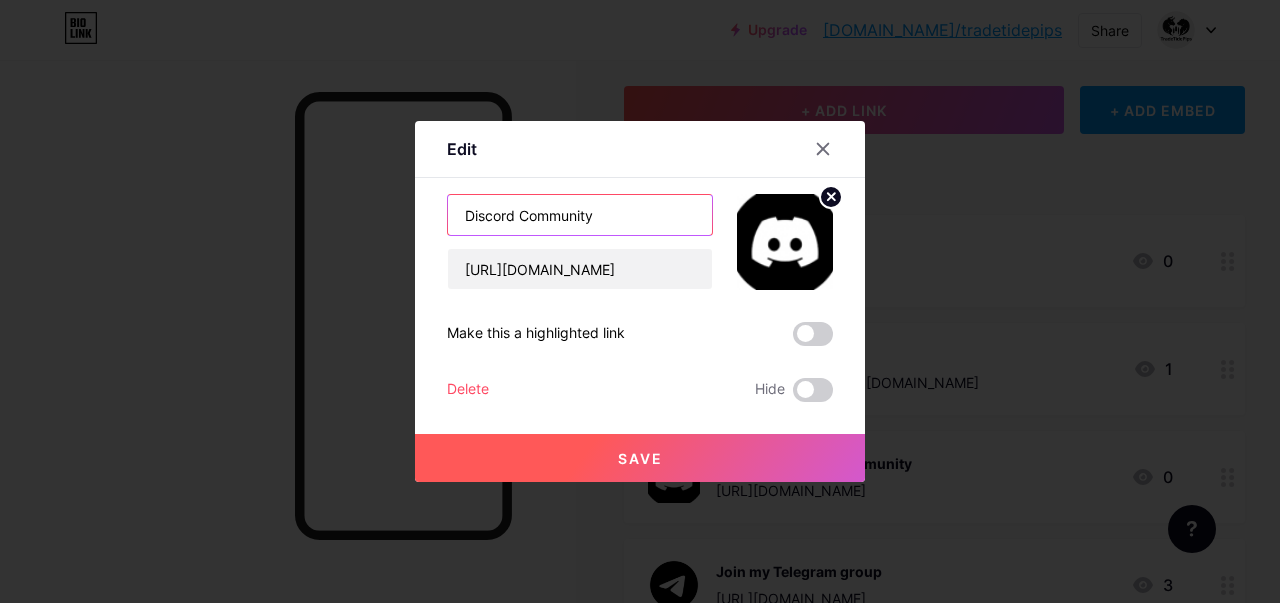 type on "Discord Community" 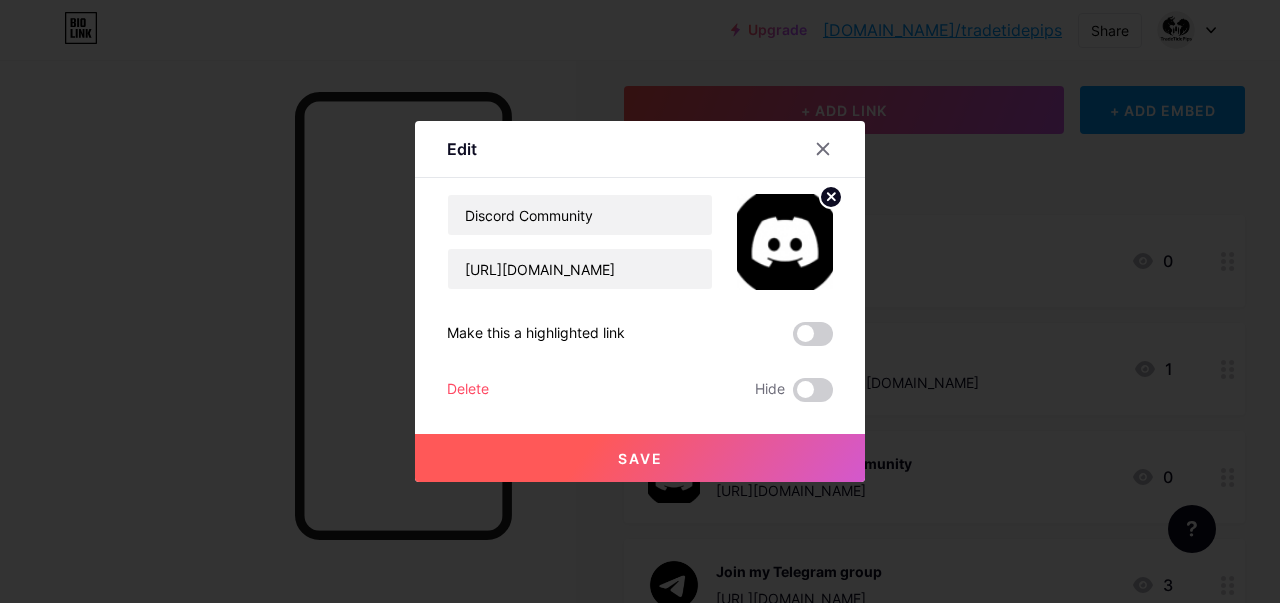 click on "Save" at bounding box center [640, 458] 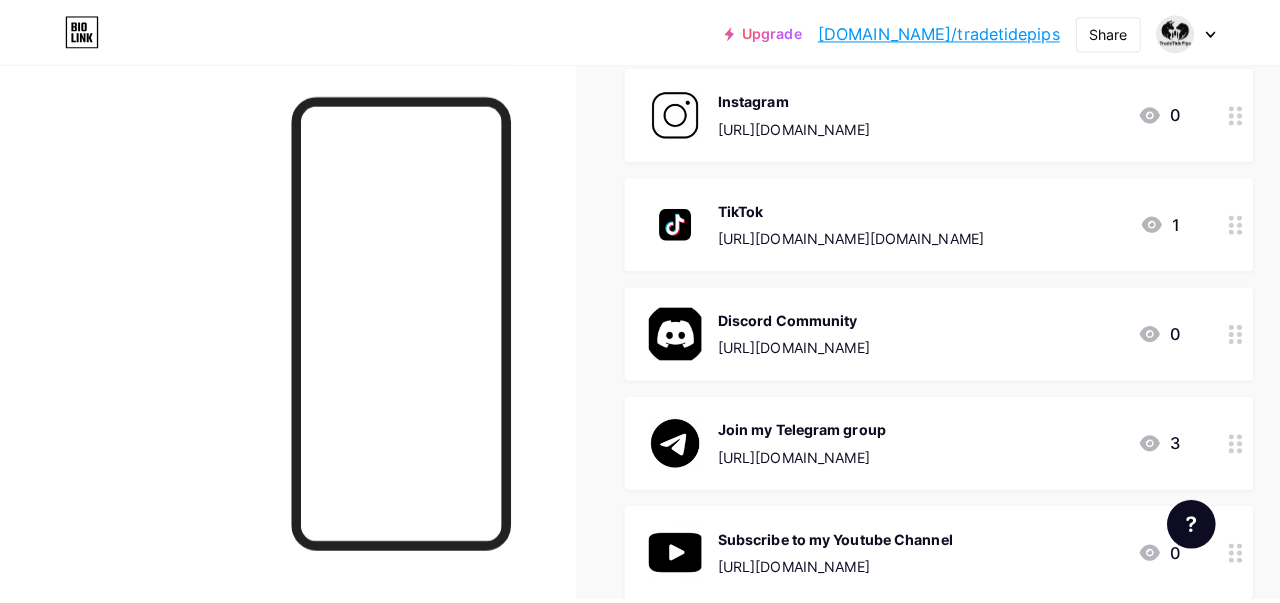 scroll, scrollTop: 300, scrollLeft: 0, axis: vertical 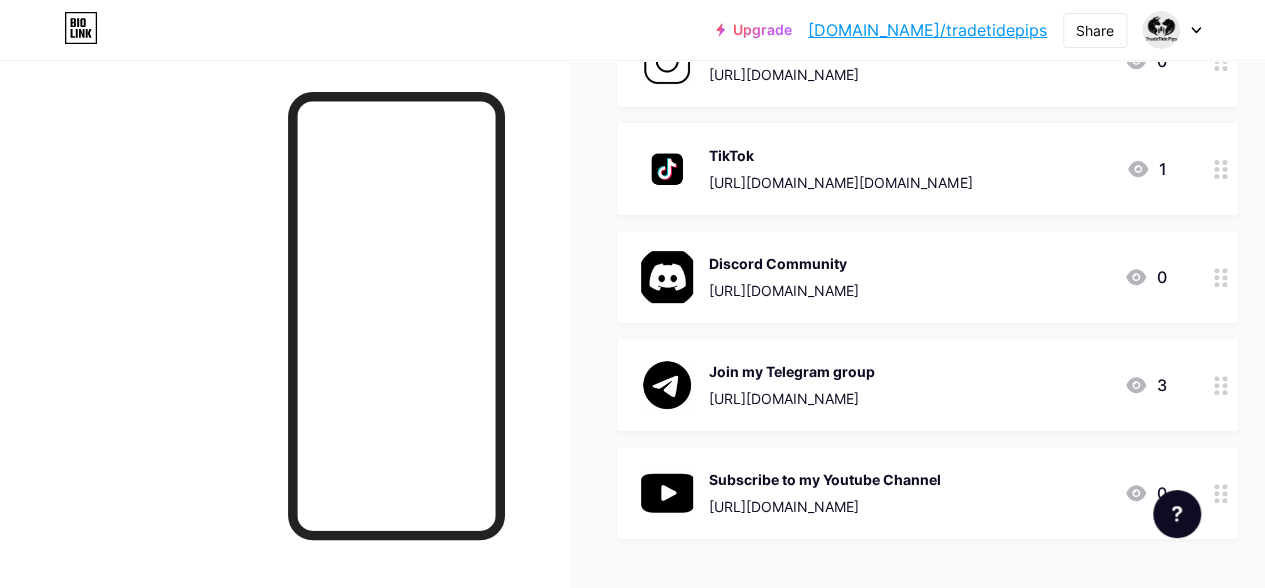 click on "Join my Telegram group
[URL][DOMAIN_NAME]" at bounding box center (792, 385) 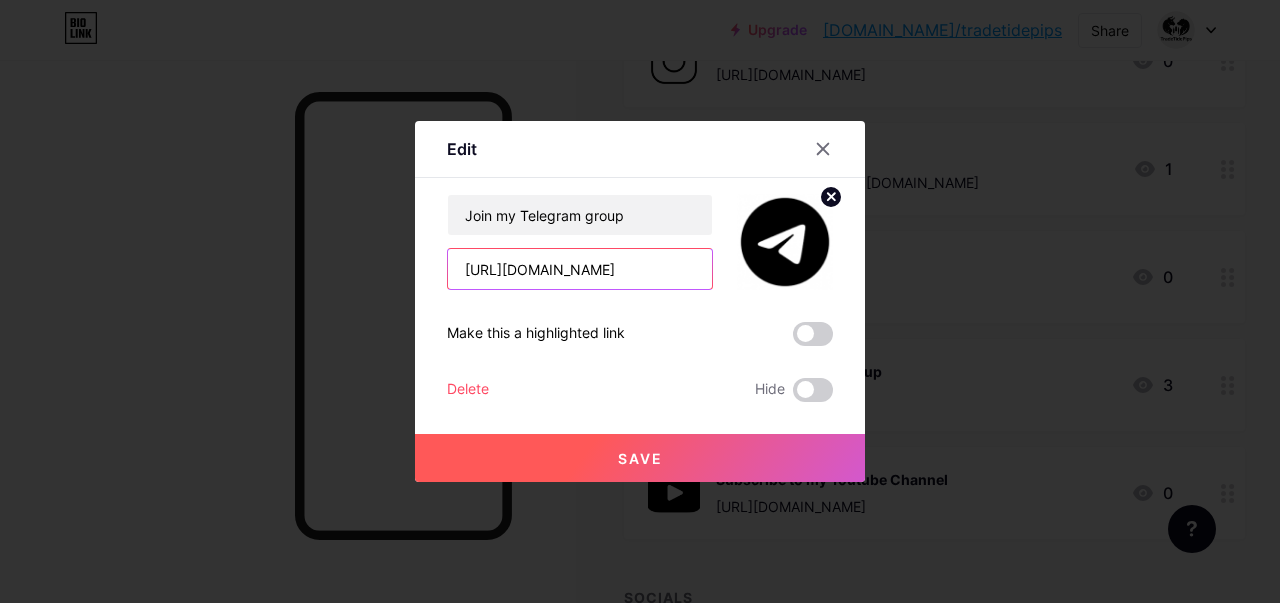 scroll, scrollTop: 0, scrollLeft: 9, axis: horizontal 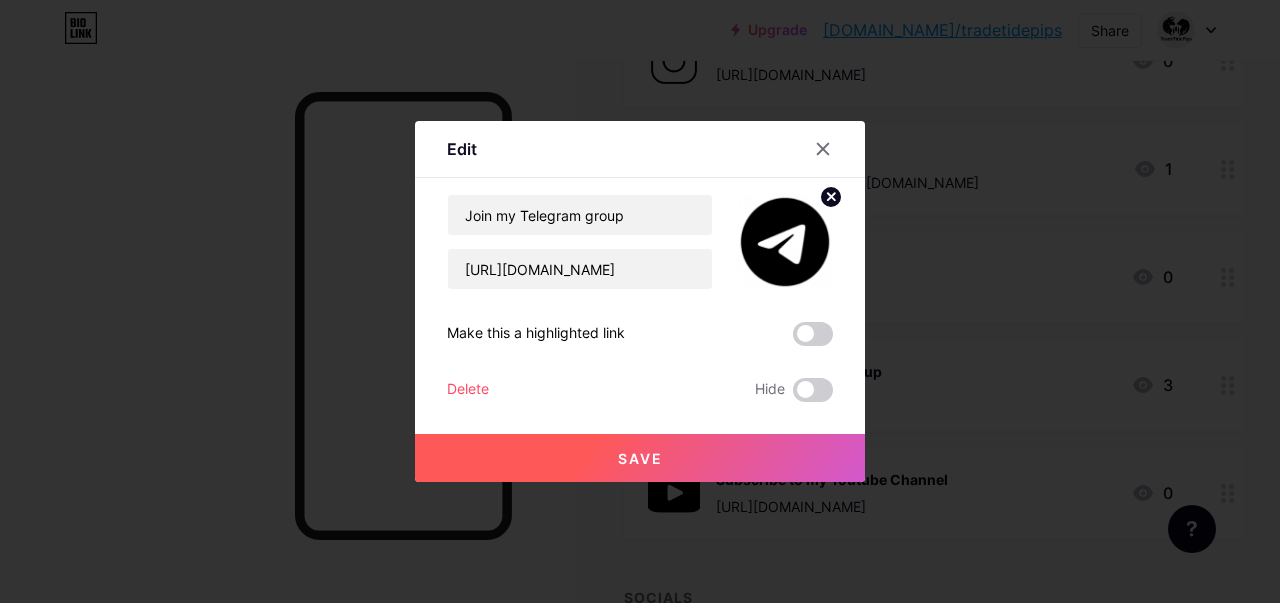 click on "Save" at bounding box center (640, 458) 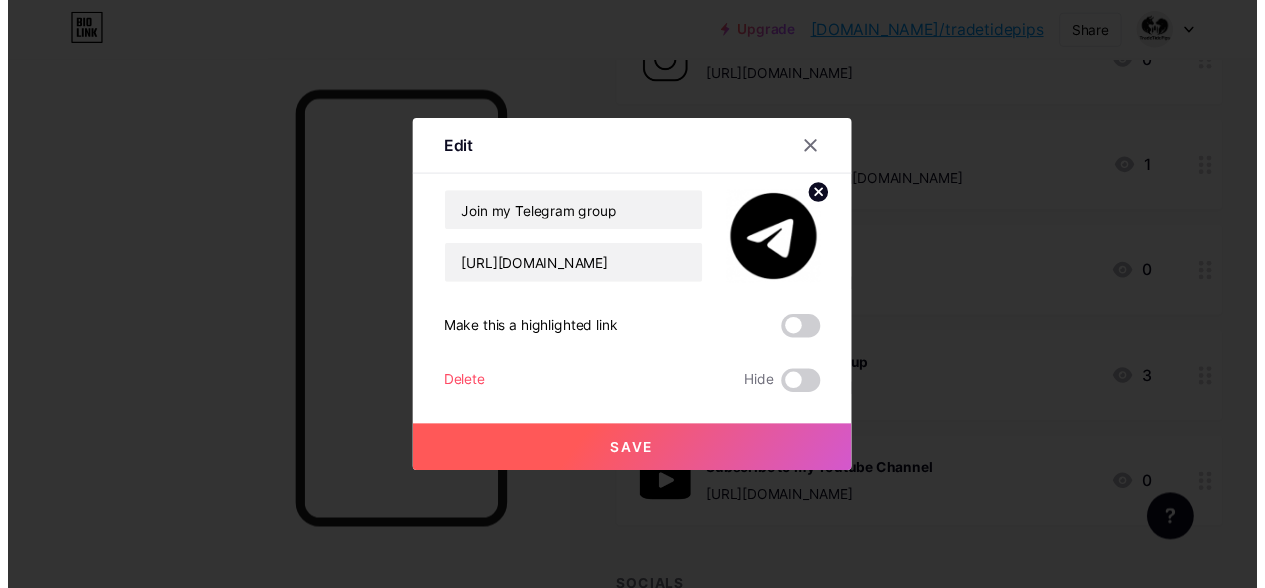 scroll, scrollTop: 0, scrollLeft: 0, axis: both 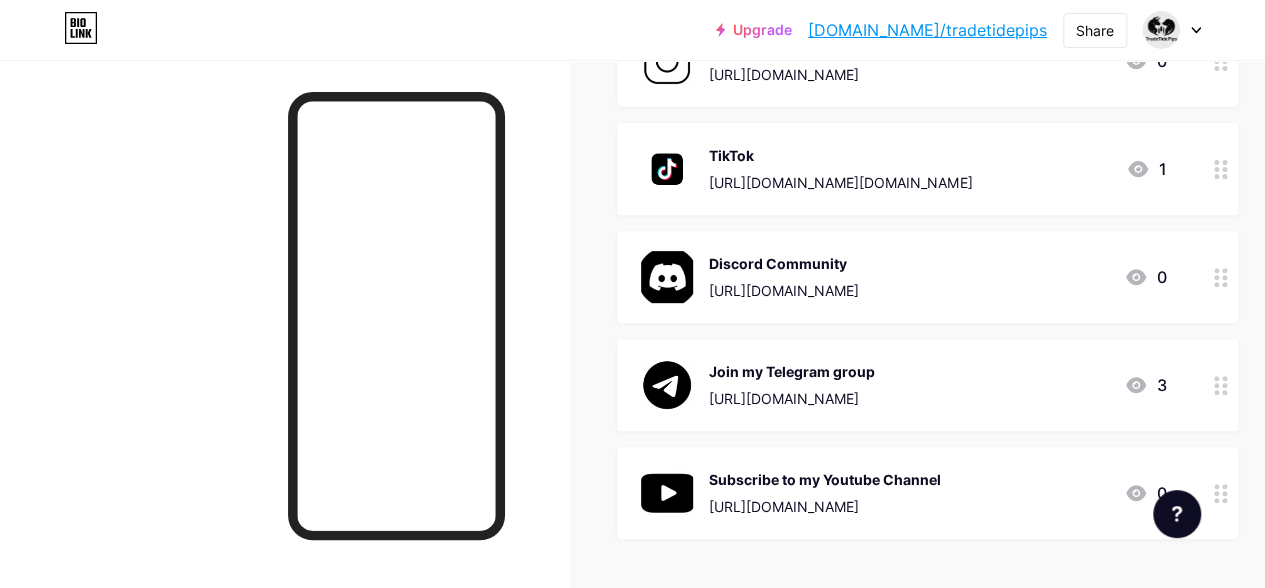 click on "Subscribe to my Youtube Channel
[URL][DOMAIN_NAME]" at bounding box center [825, 493] 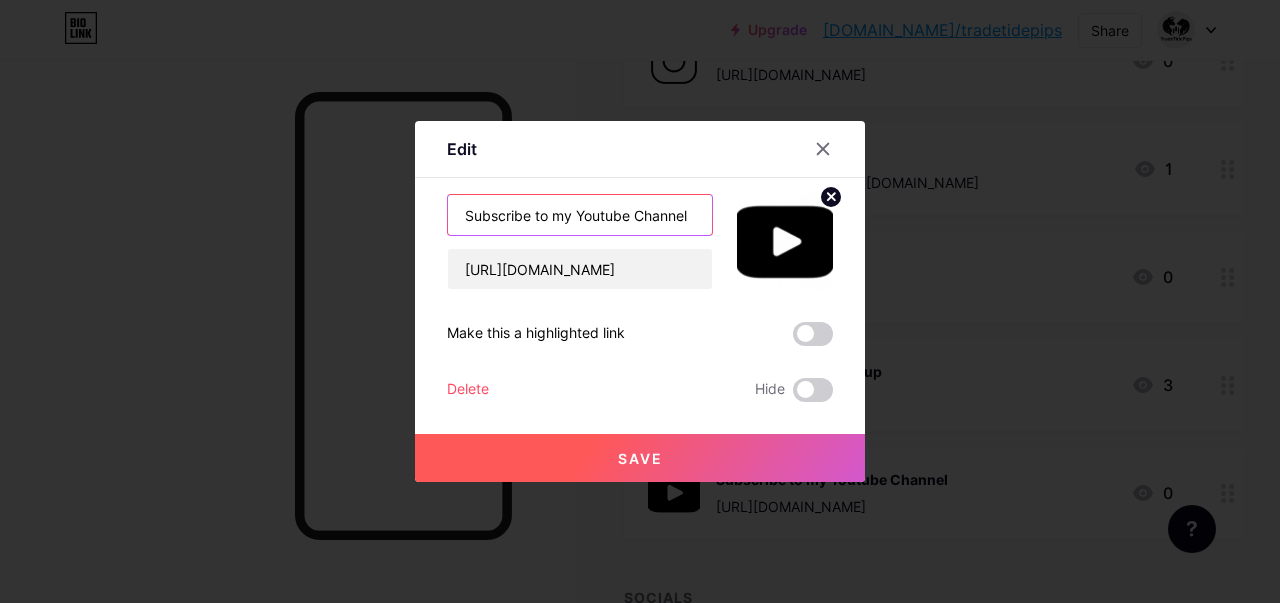 click on "Subscribe to my Youtube Channel" at bounding box center (580, 215) 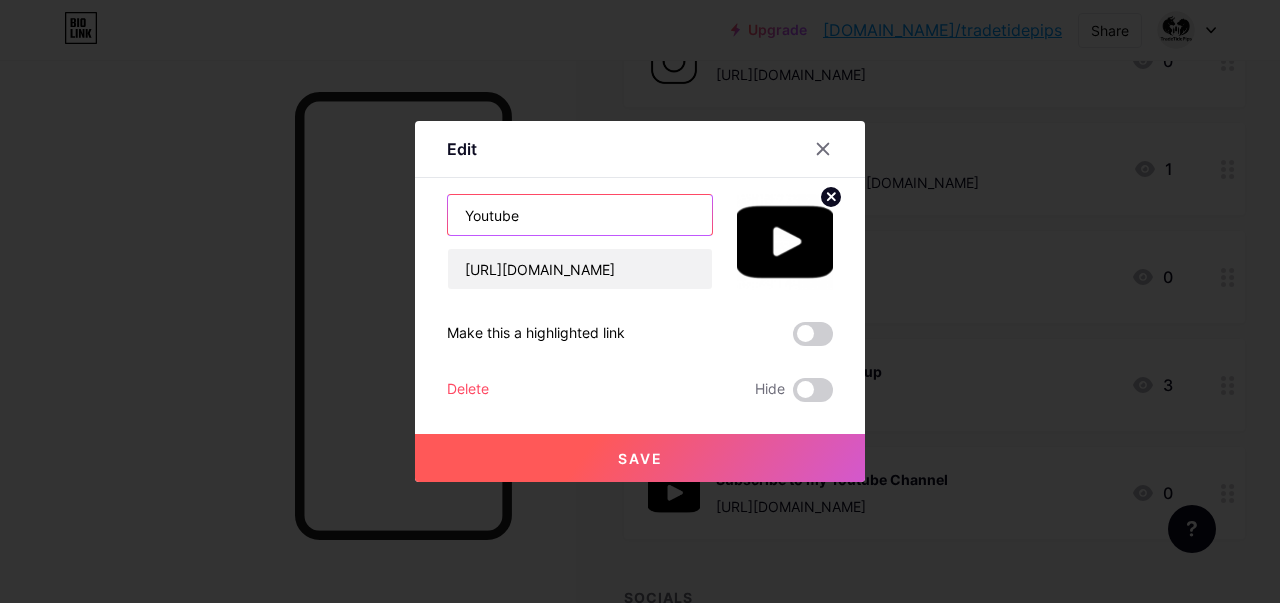 type on "Youtube" 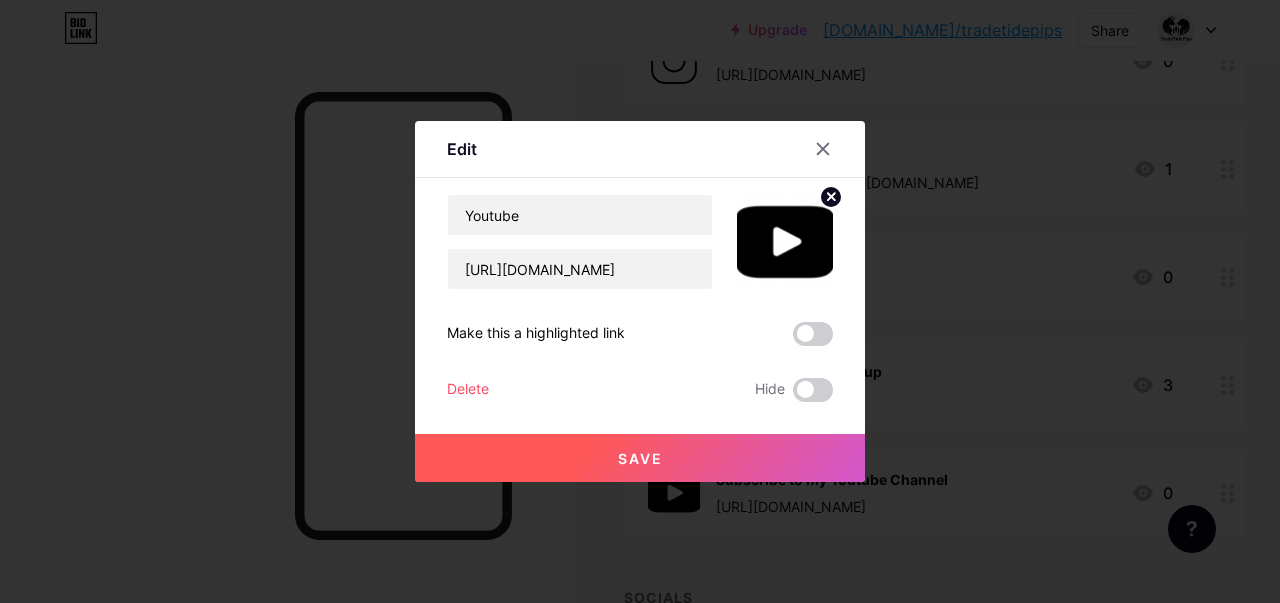 click on "Save" at bounding box center [640, 458] 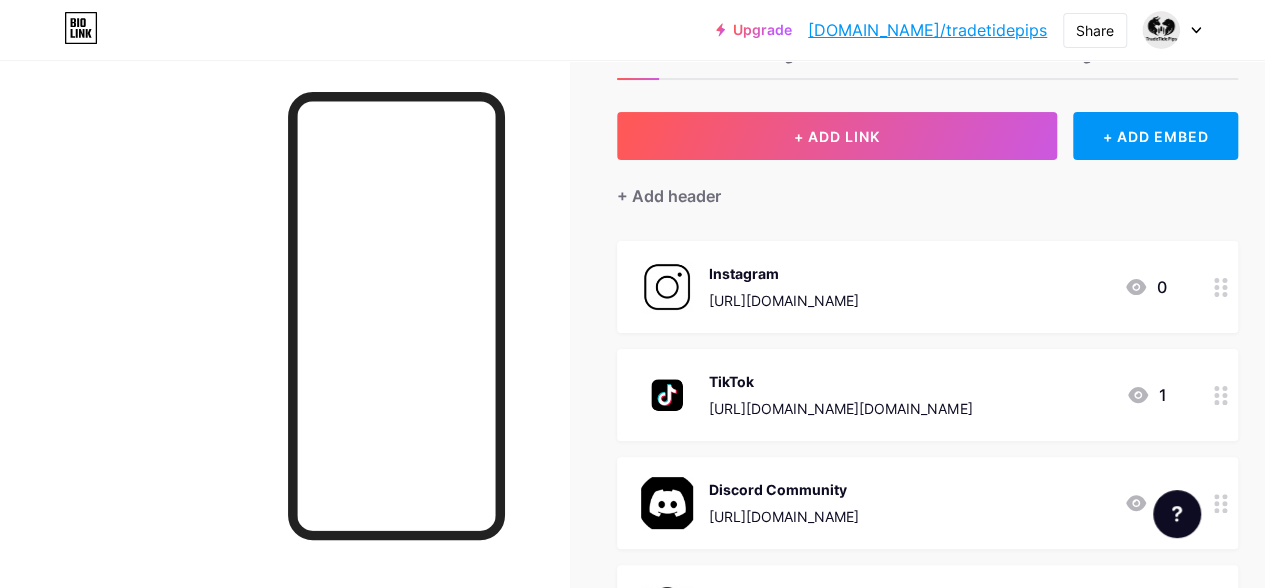 scroll, scrollTop: 100, scrollLeft: 0, axis: vertical 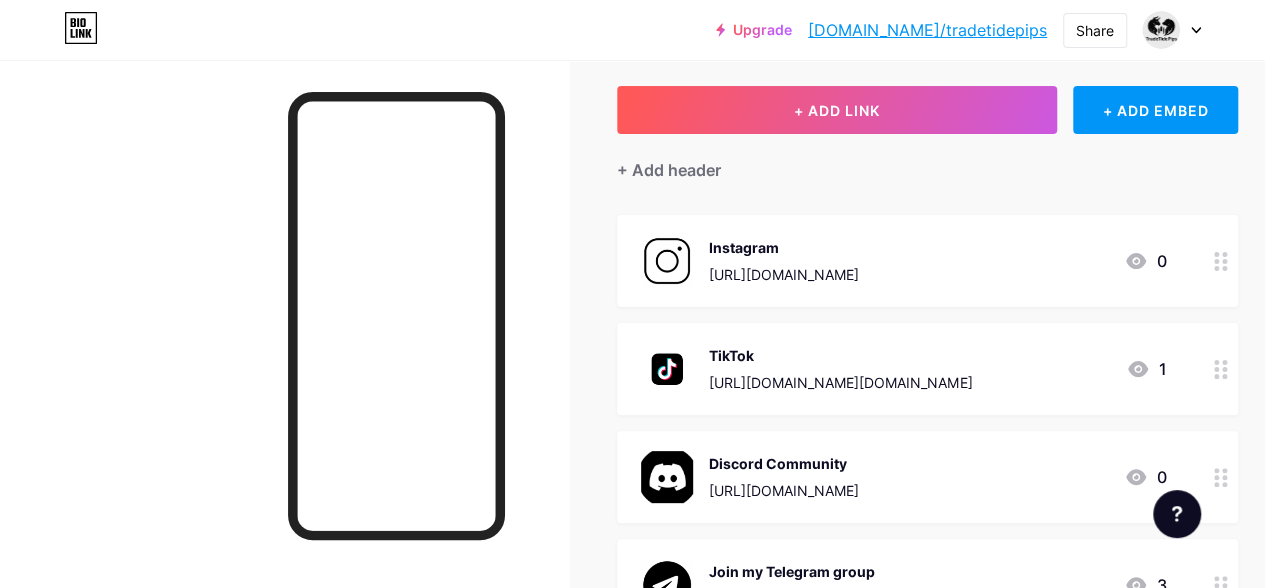 click at bounding box center (667, 261) 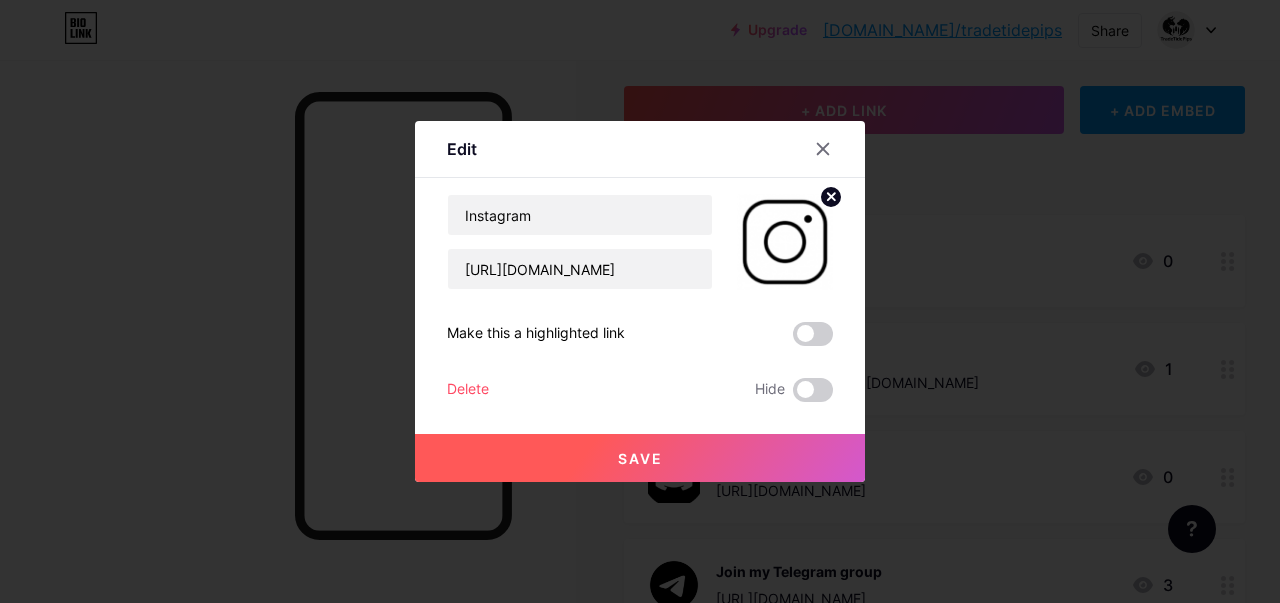 click at bounding box center [785, 242] 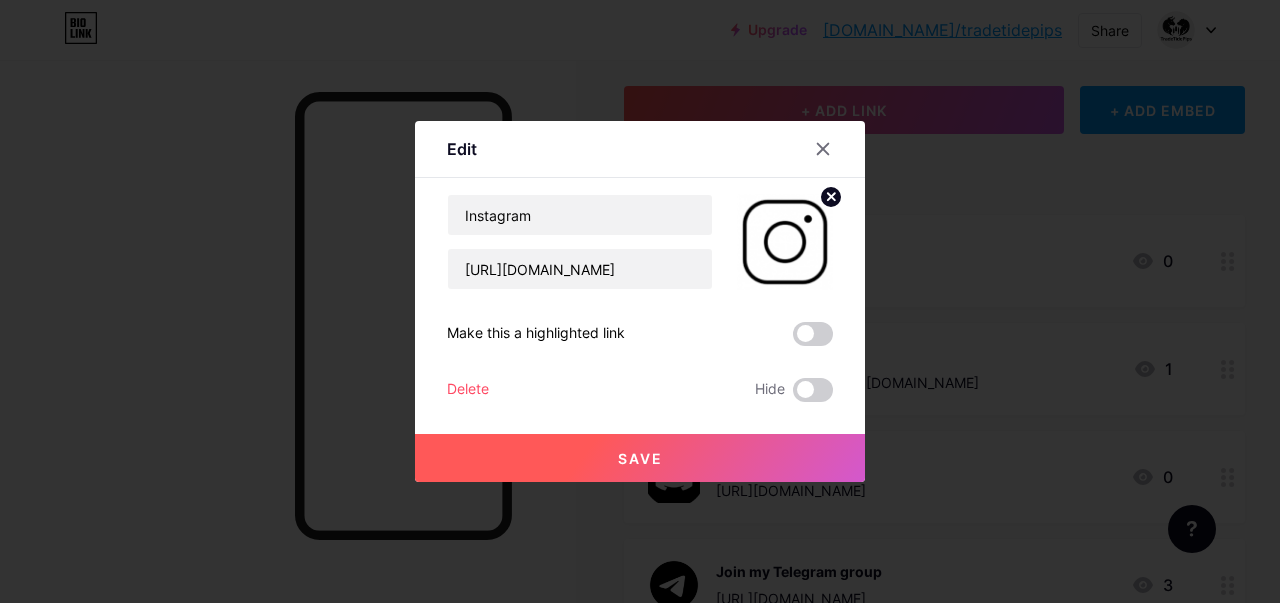 click 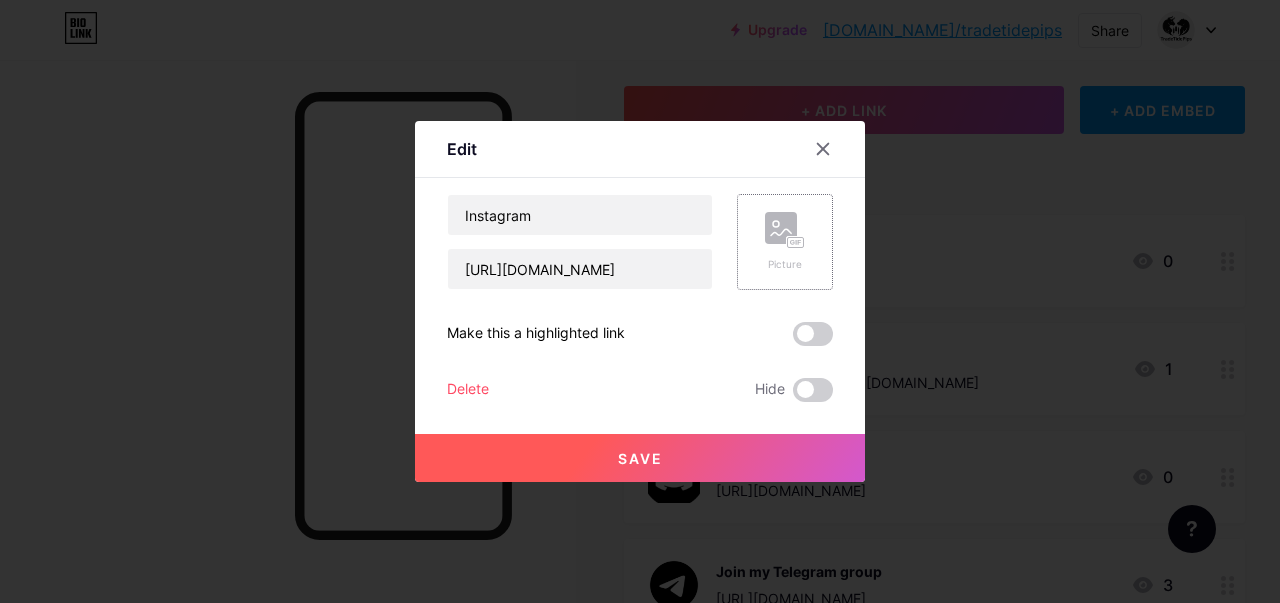 click 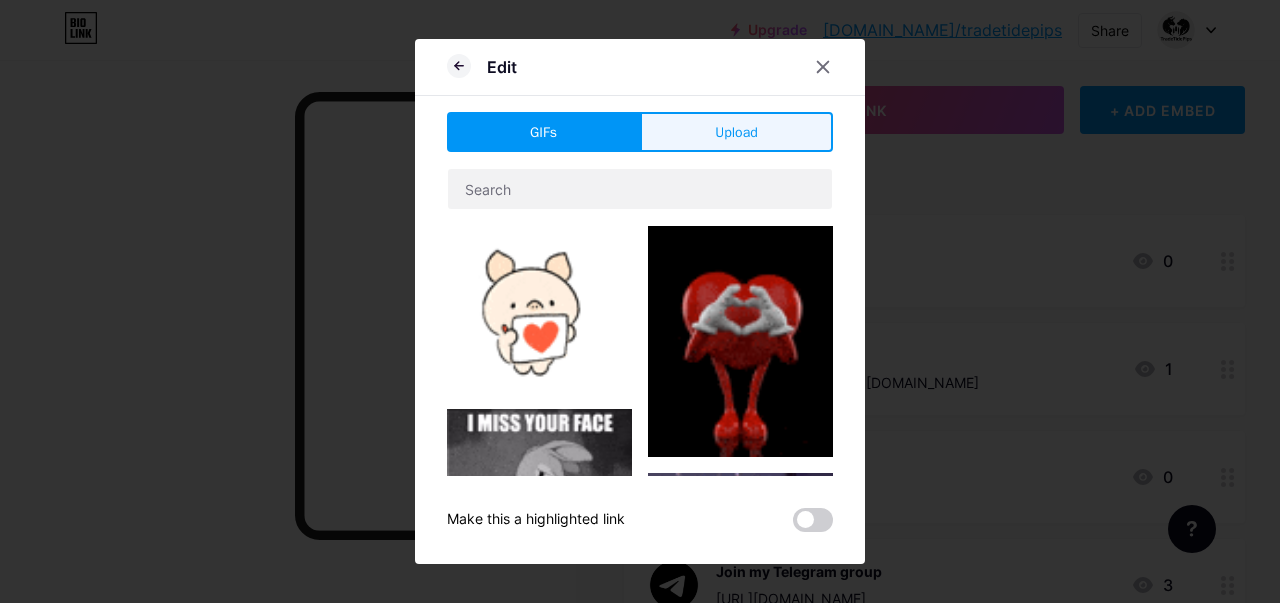 click on "Upload" at bounding box center (736, 132) 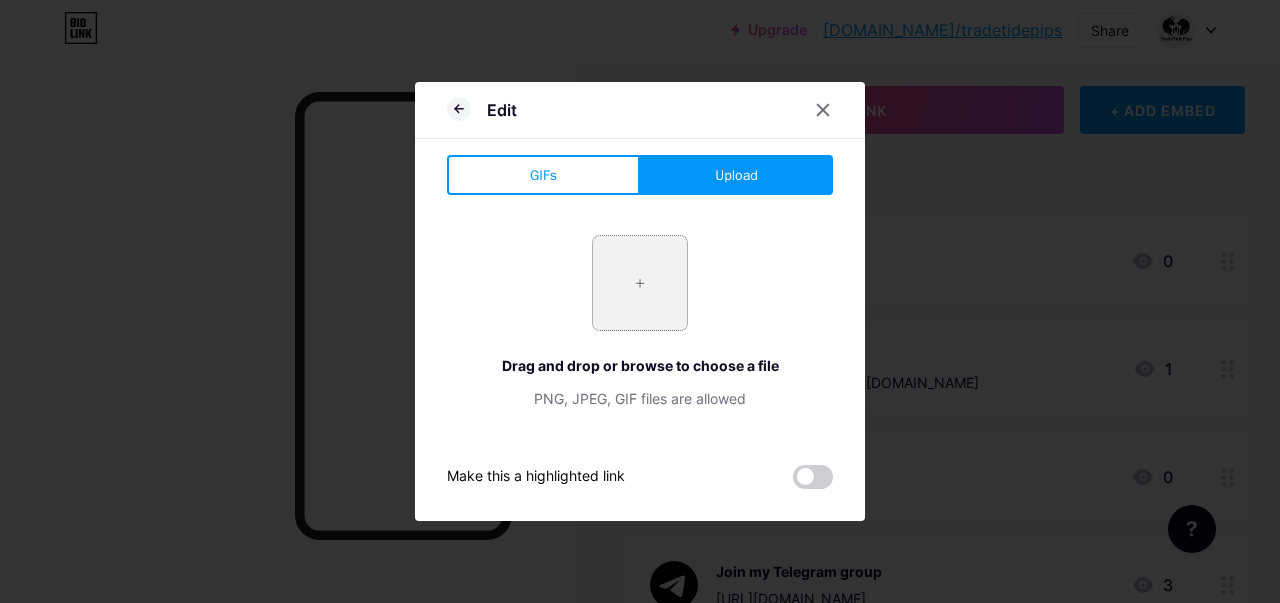 click at bounding box center (640, 283) 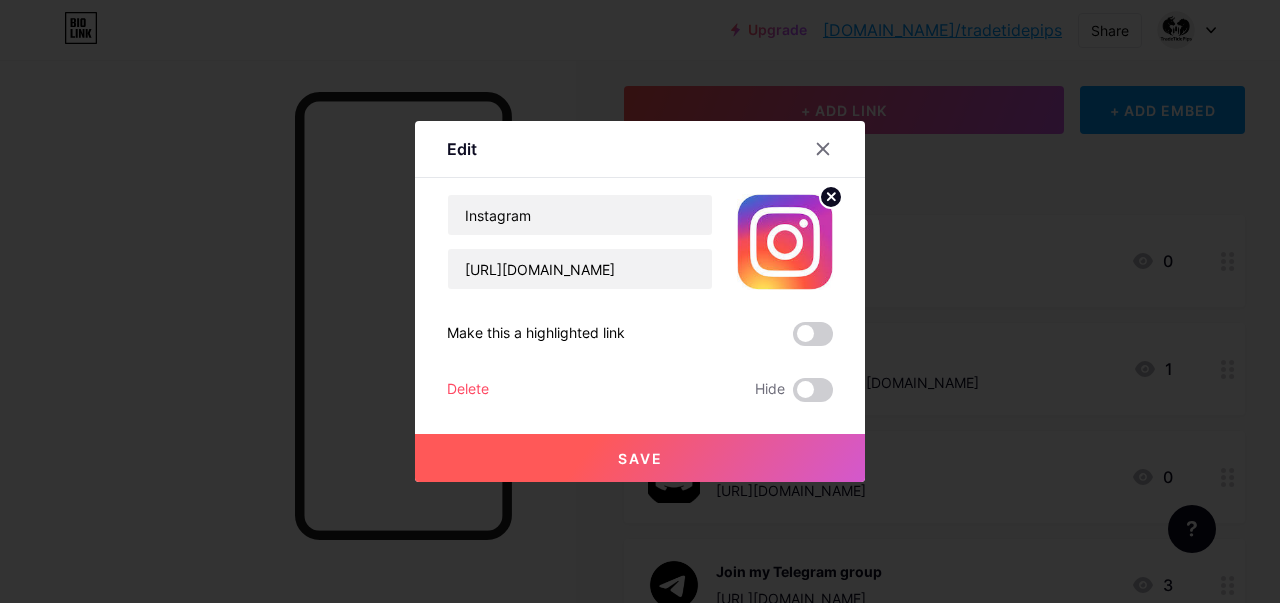 click on "Save" at bounding box center [640, 458] 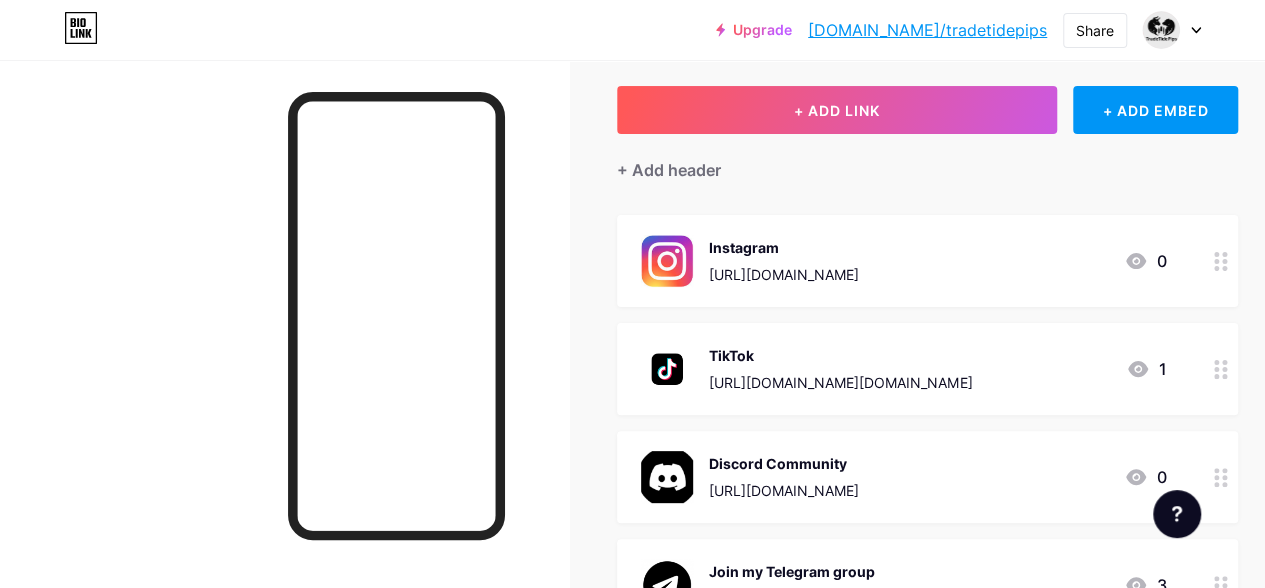 click on "TikTok" at bounding box center (840, 355) 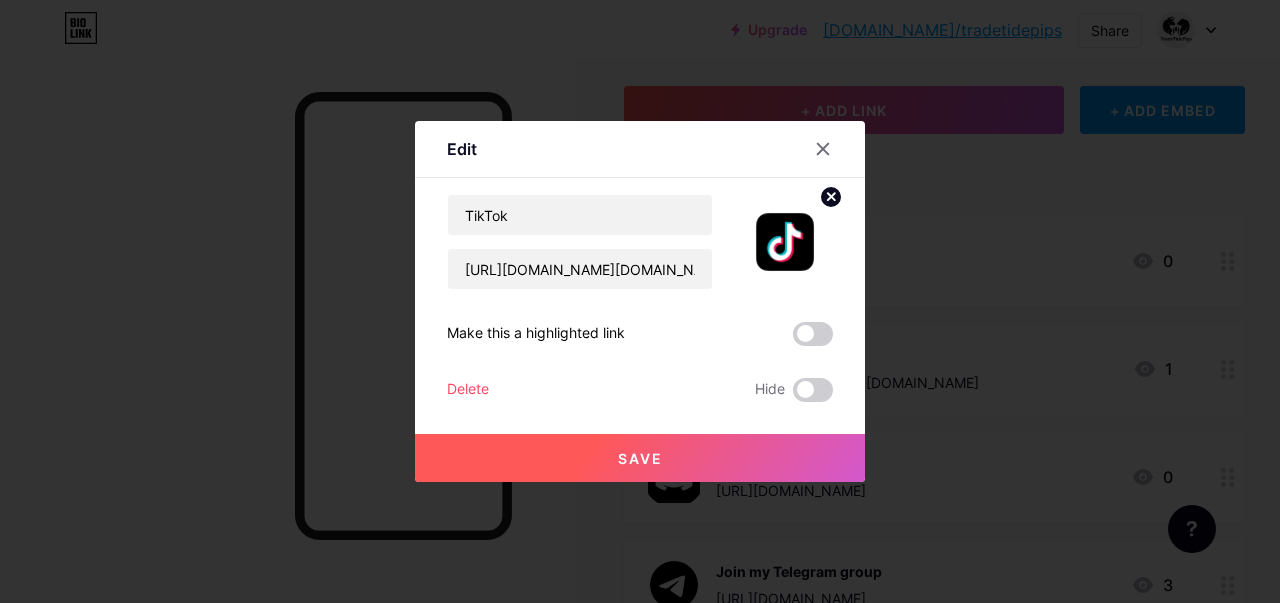 click at bounding box center (785, 242) 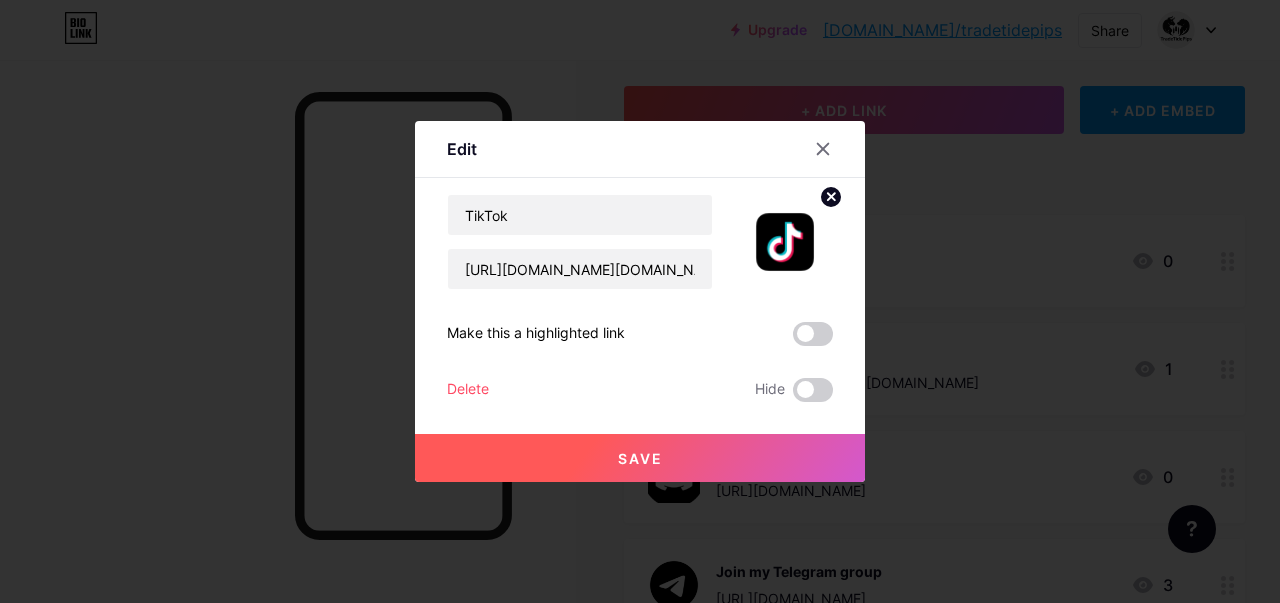 click 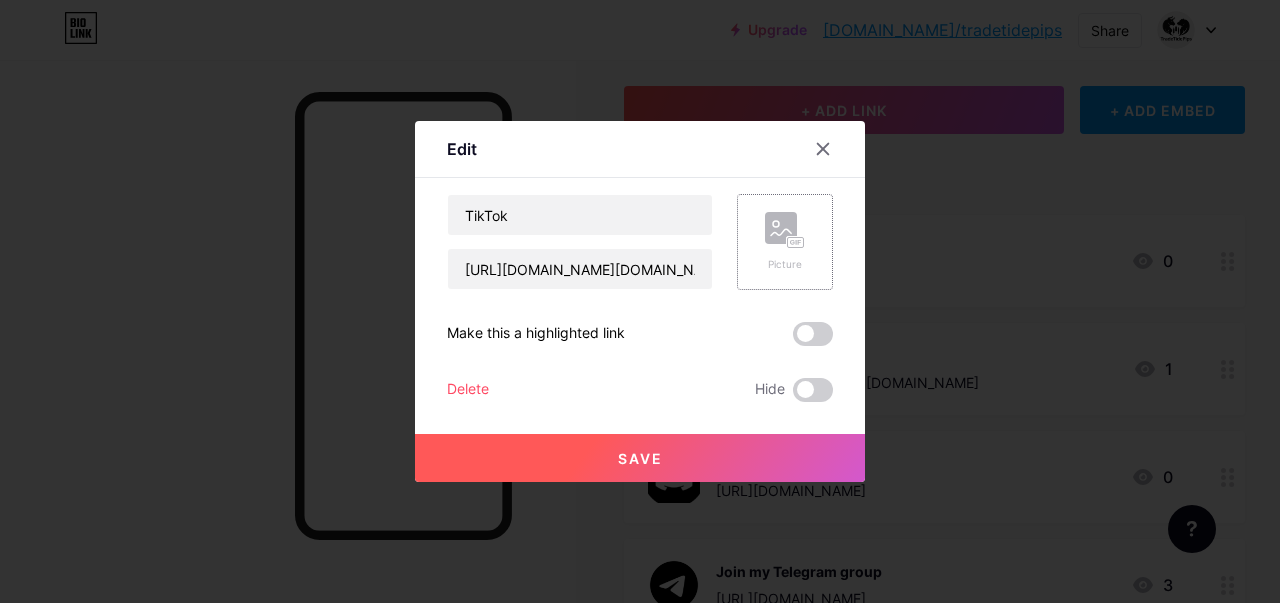 click 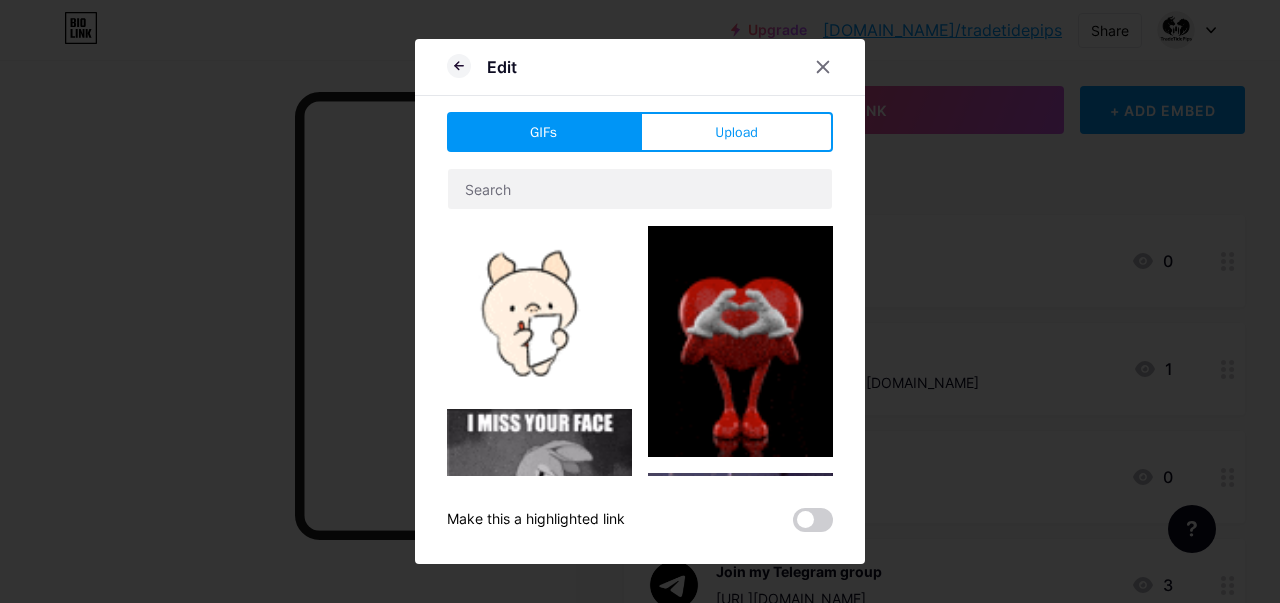 click on "Upload" at bounding box center [736, 132] 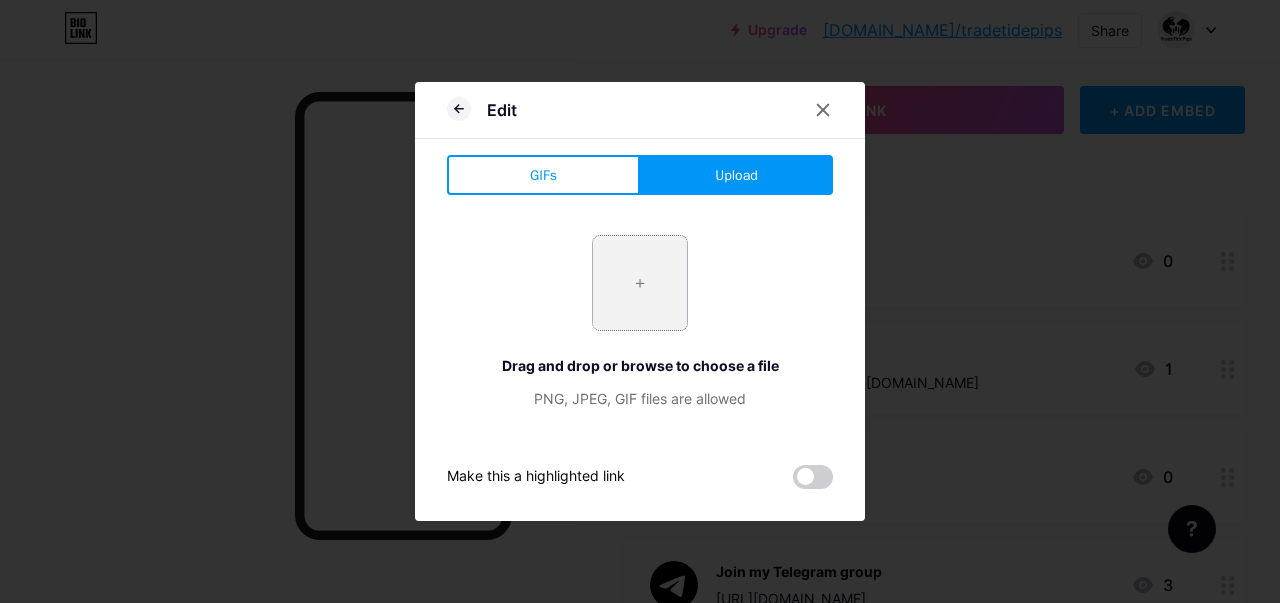 click at bounding box center [640, 283] 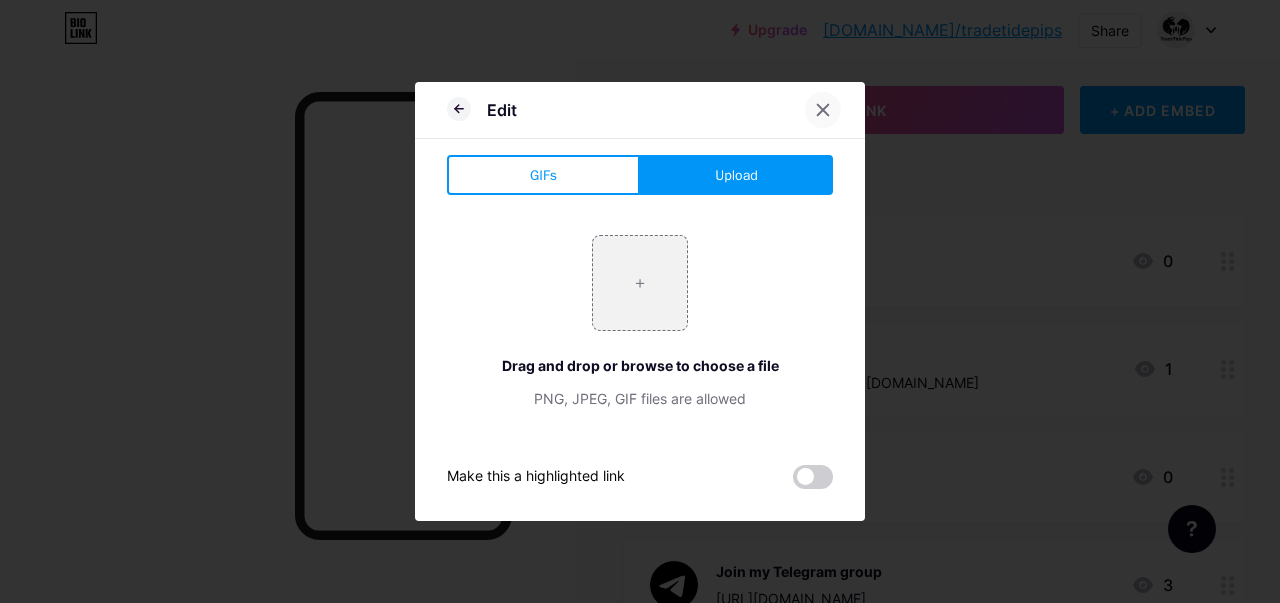 click at bounding box center (823, 110) 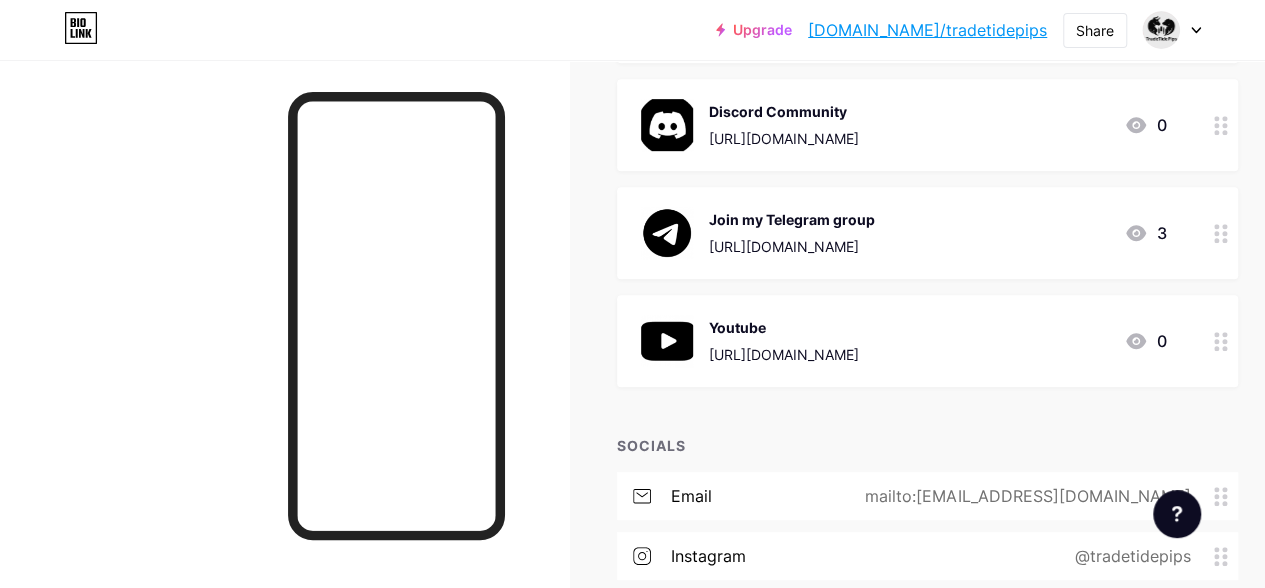 scroll, scrollTop: 500, scrollLeft: 0, axis: vertical 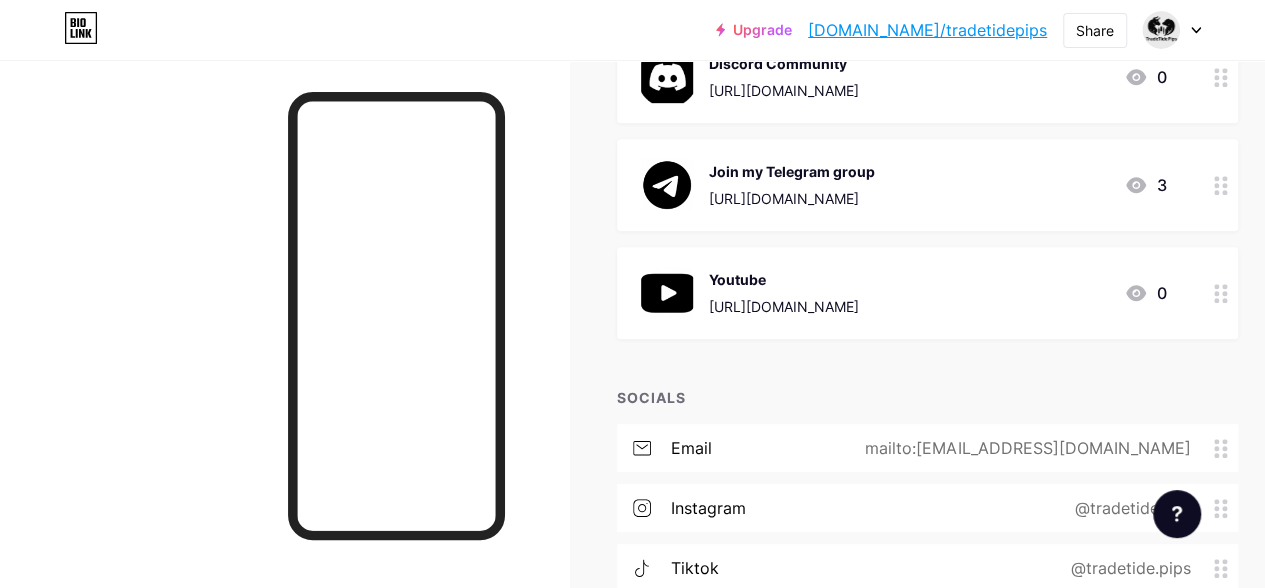 click on "Youtube" at bounding box center [784, 279] 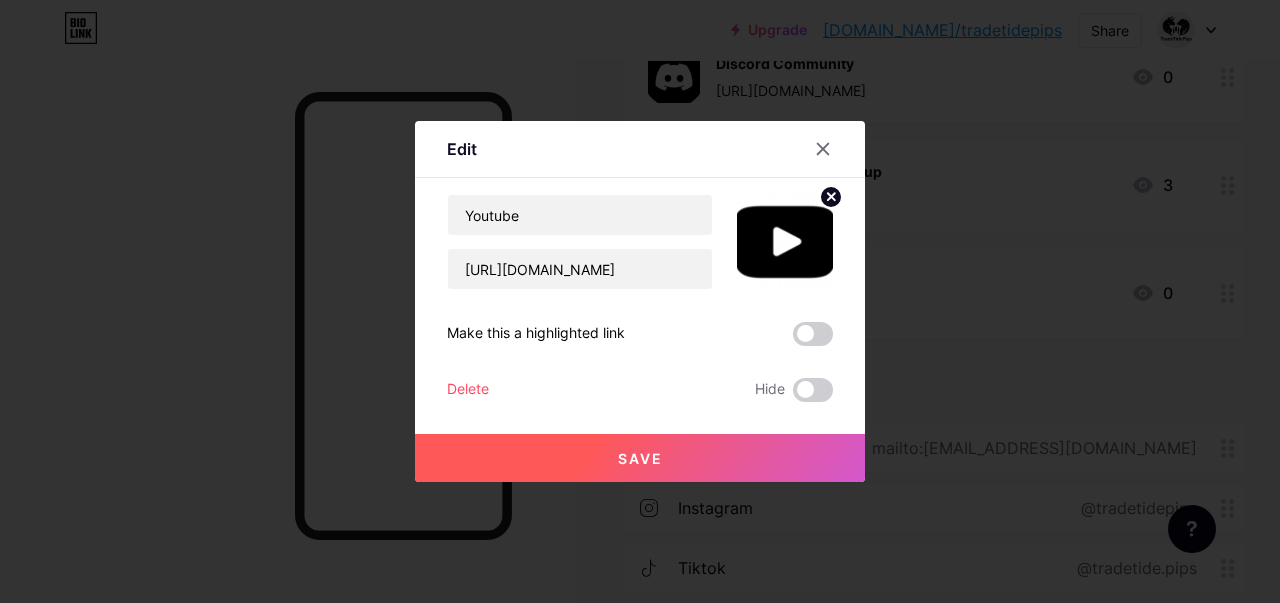 click 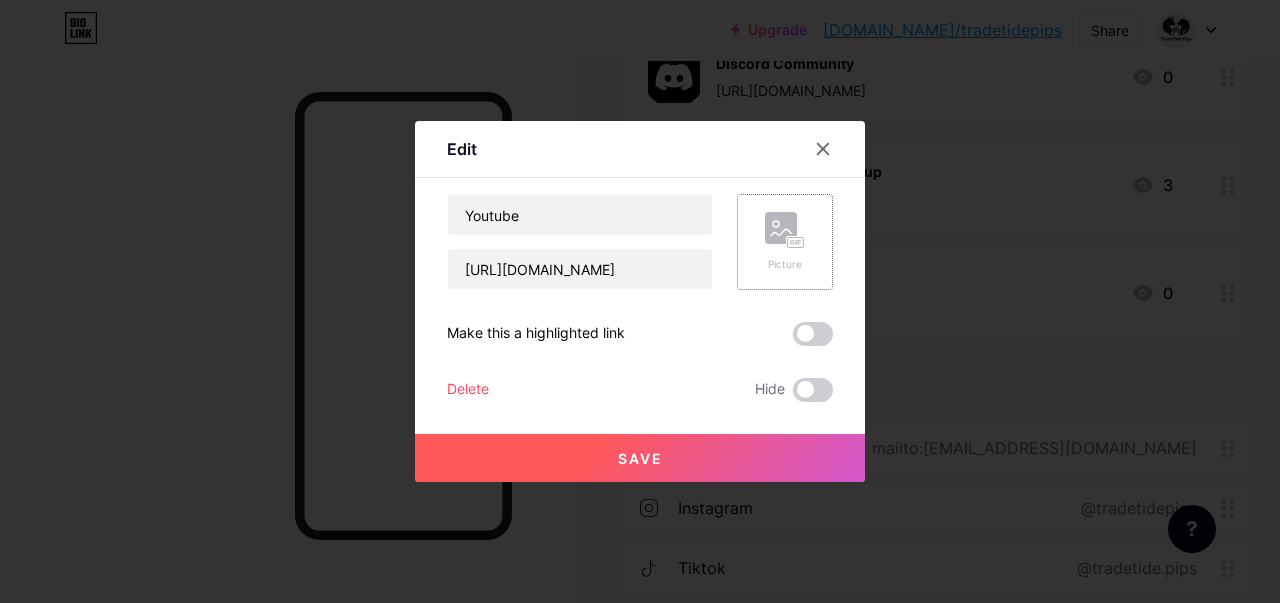 click 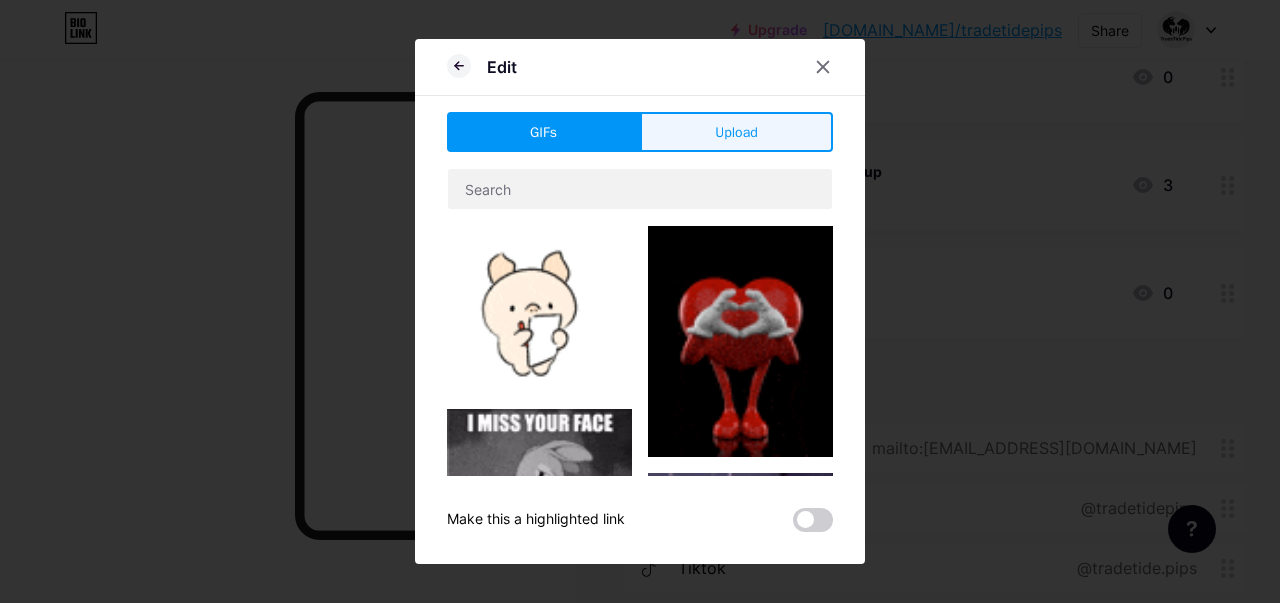 click on "Upload" at bounding box center (736, 132) 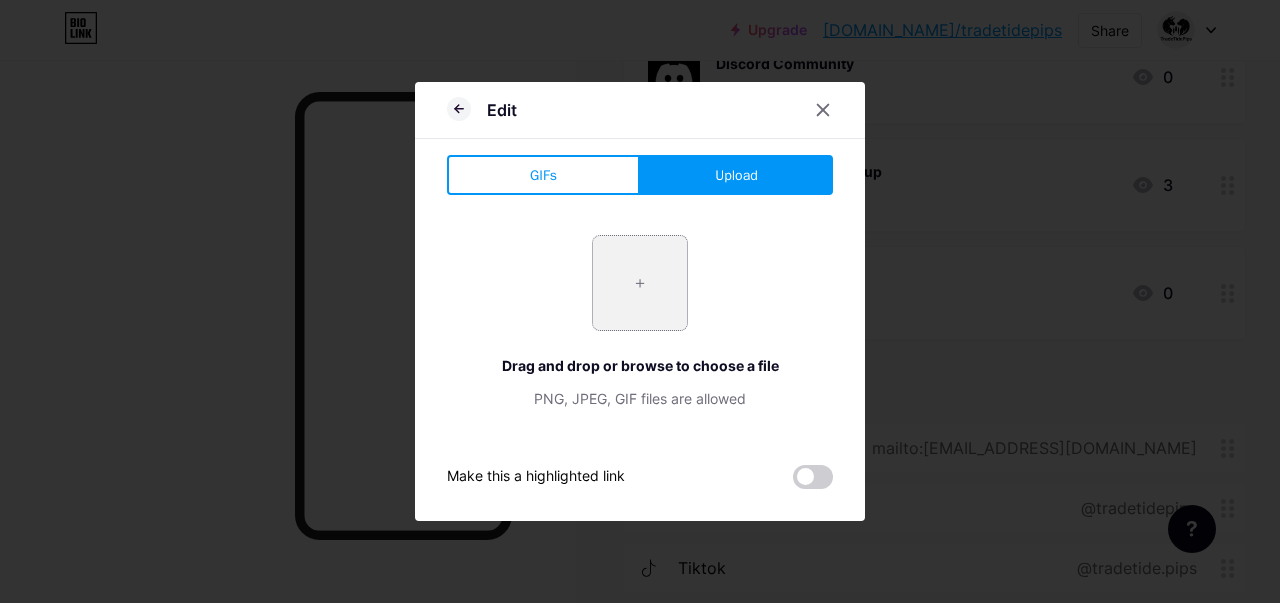click at bounding box center [640, 283] 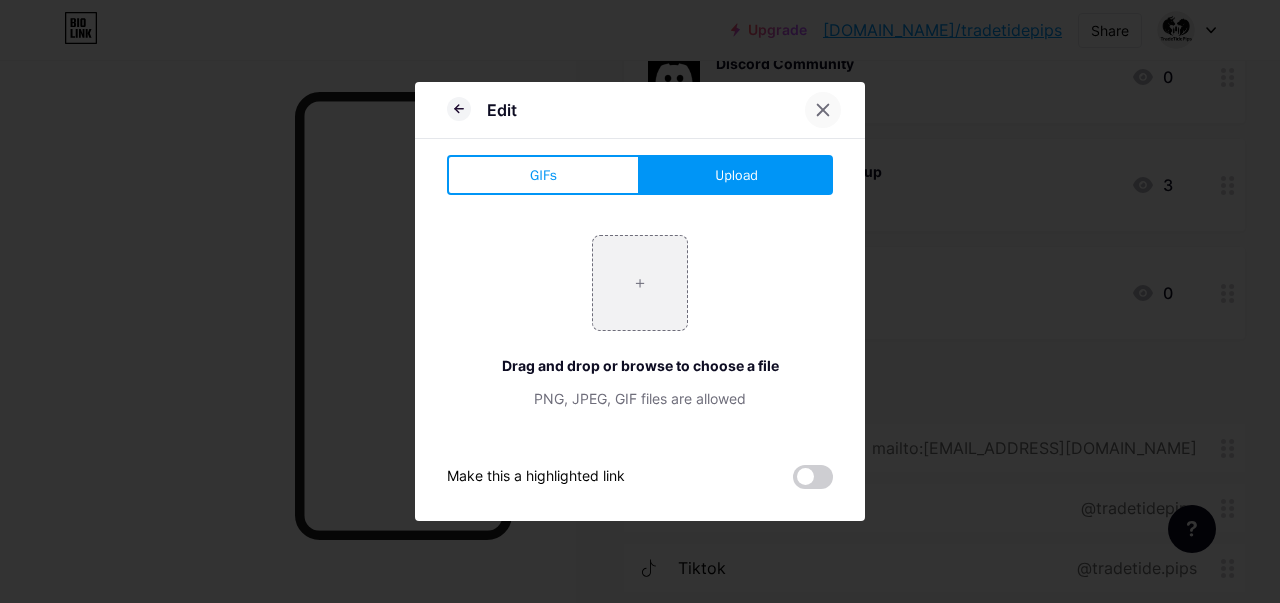 click at bounding box center (823, 110) 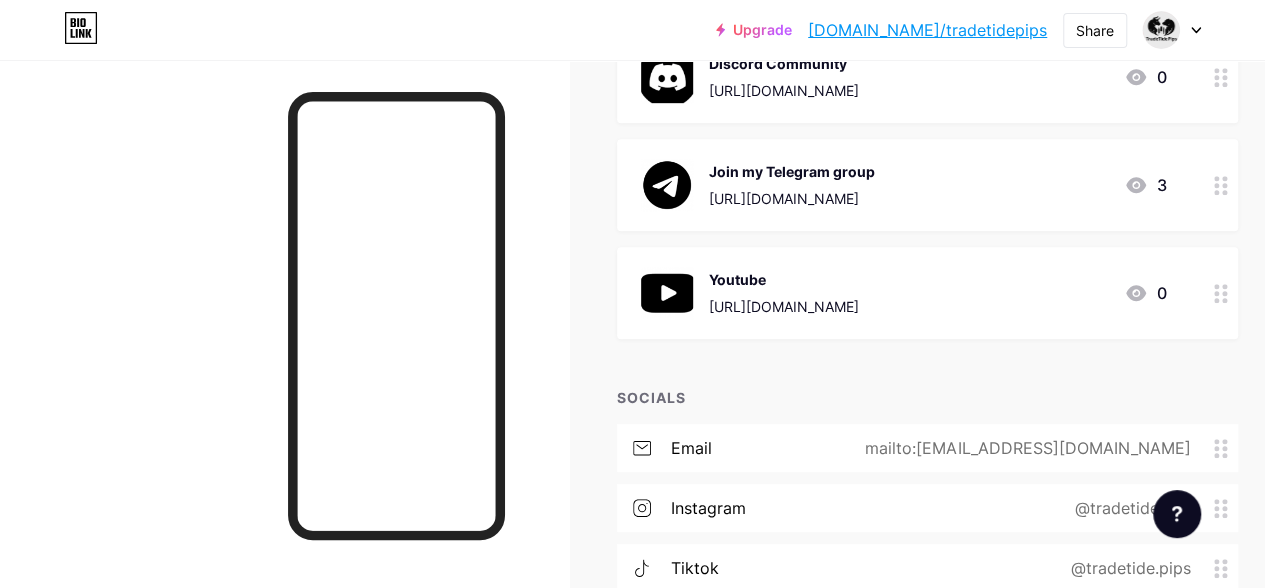 click at bounding box center [667, 293] 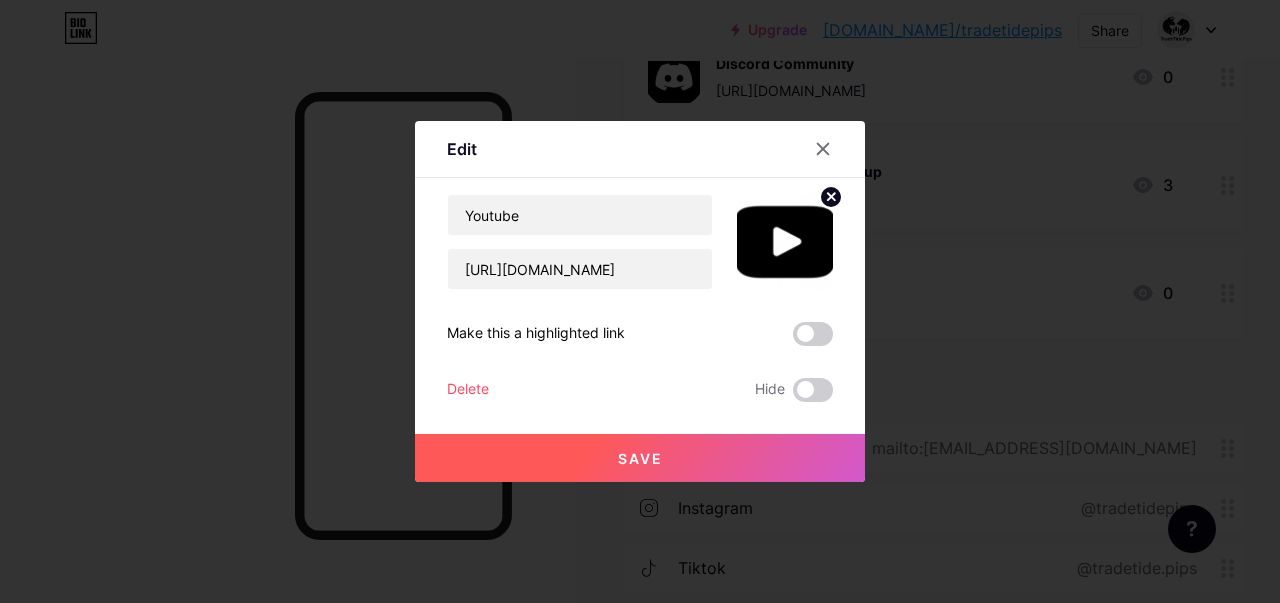 click 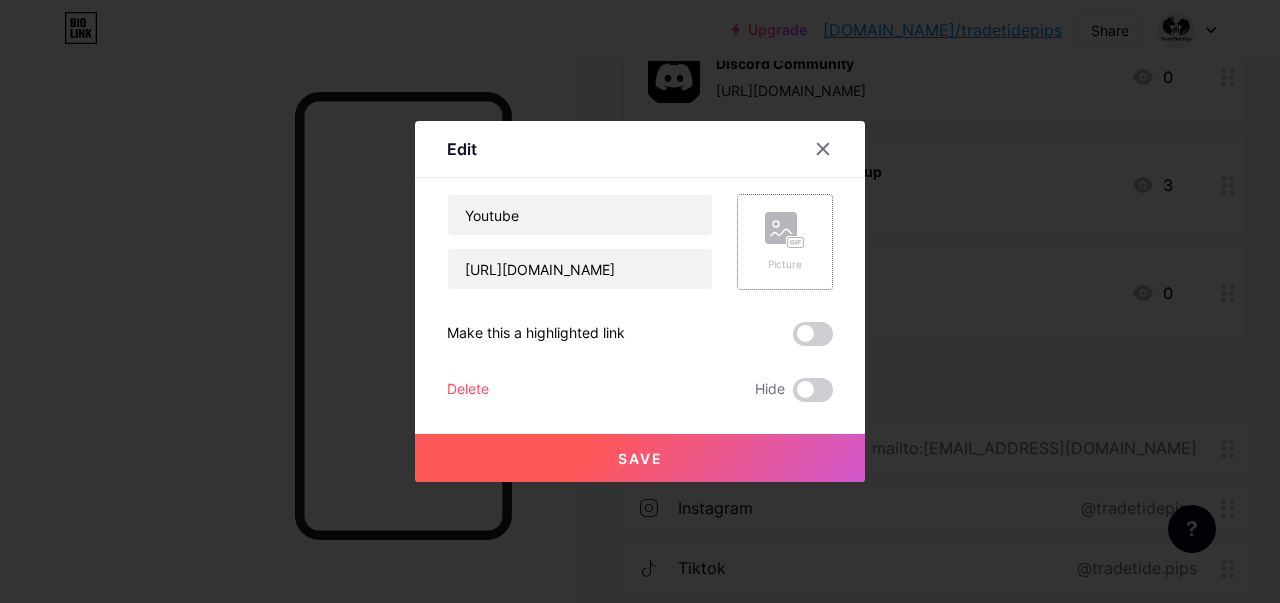 click on "Picture" at bounding box center (785, 242) 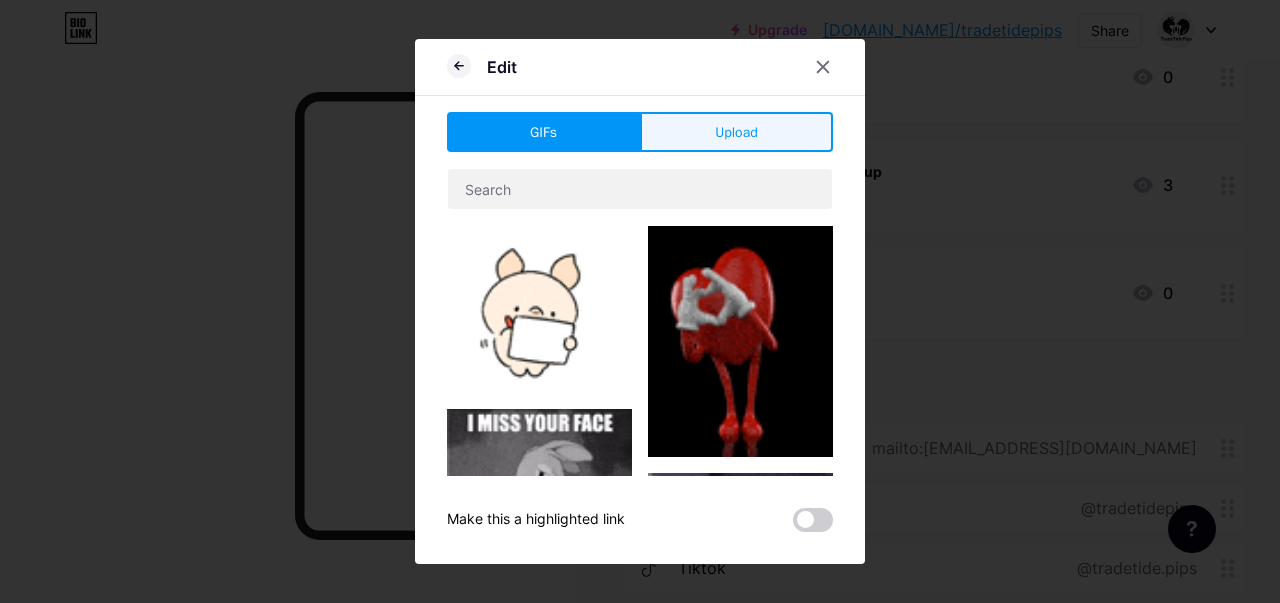 click on "Upload" at bounding box center [736, 132] 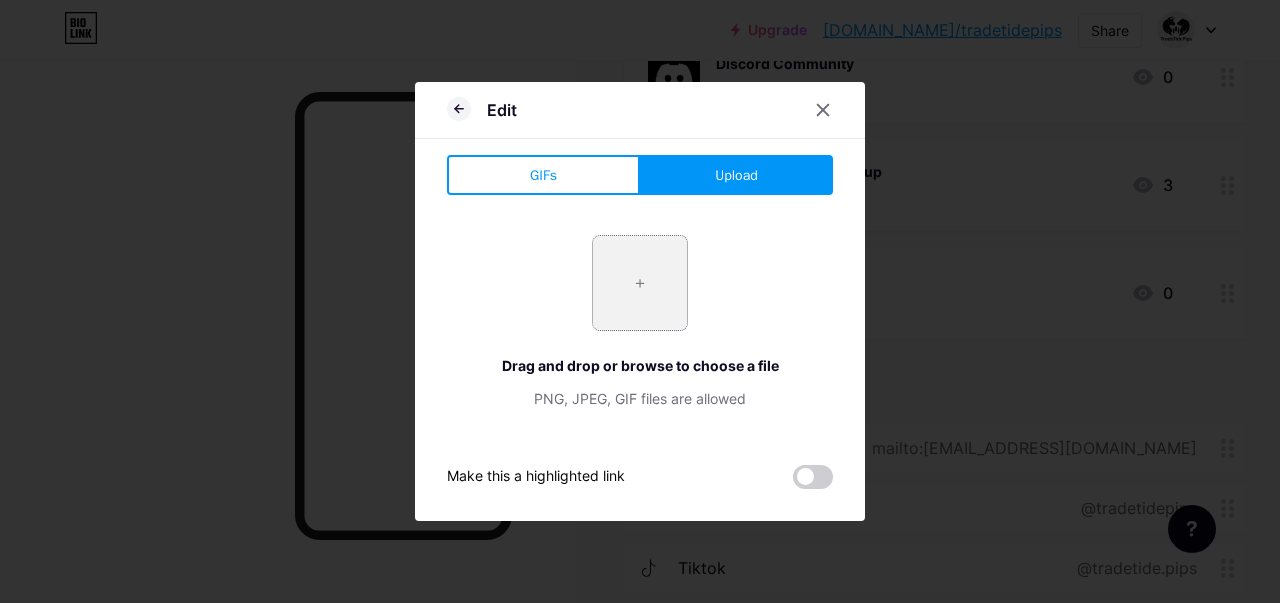 click at bounding box center [640, 283] 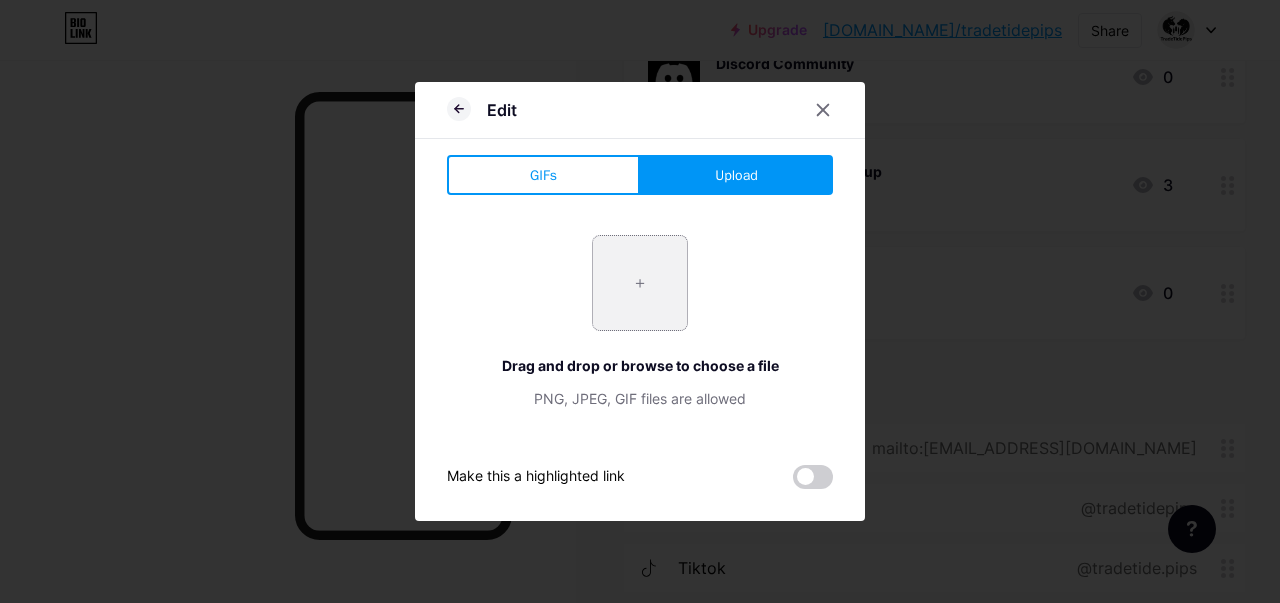 type on "C:\fakepath\download (64).jpeg" 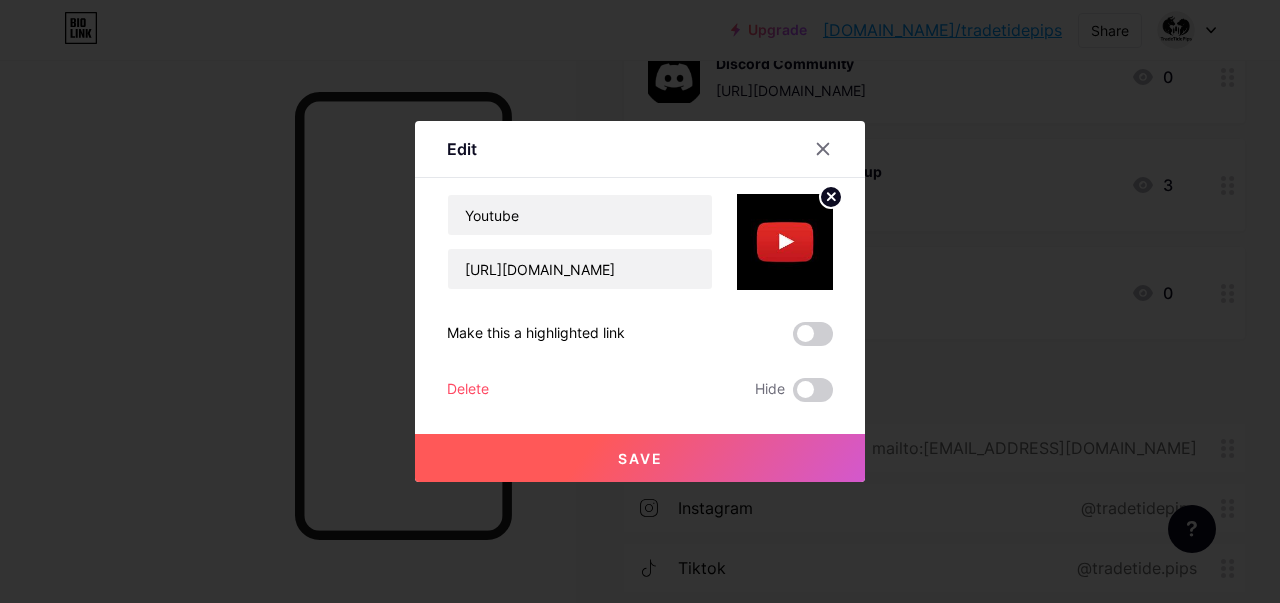 click on "Save" at bounding box center [640, 458] 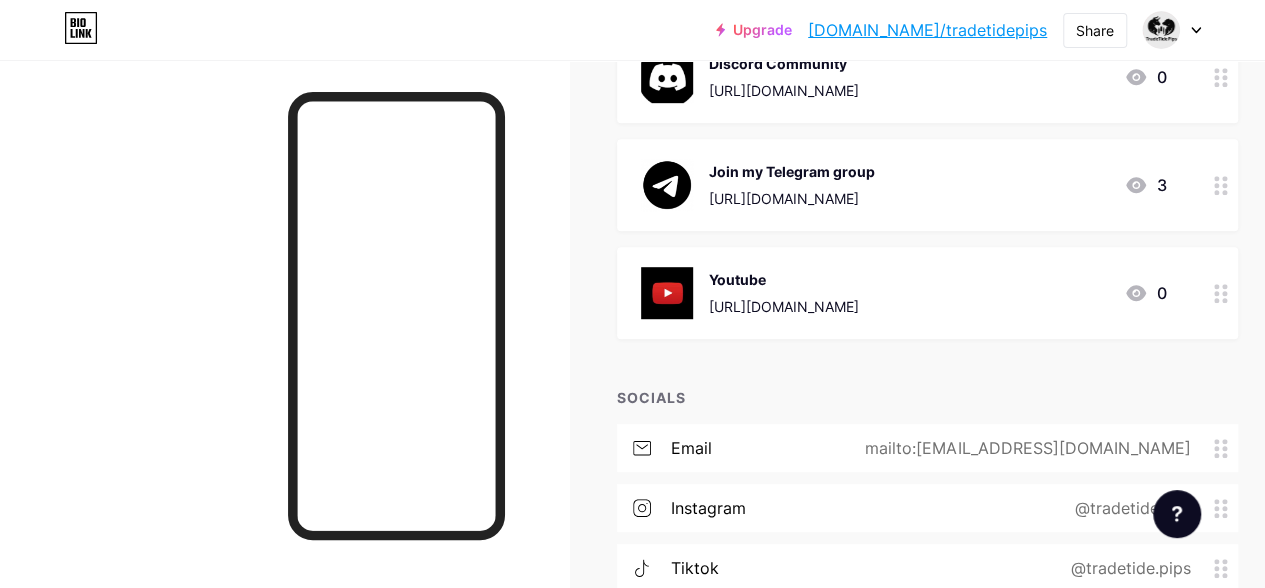 click at bounding box center [667, 185] 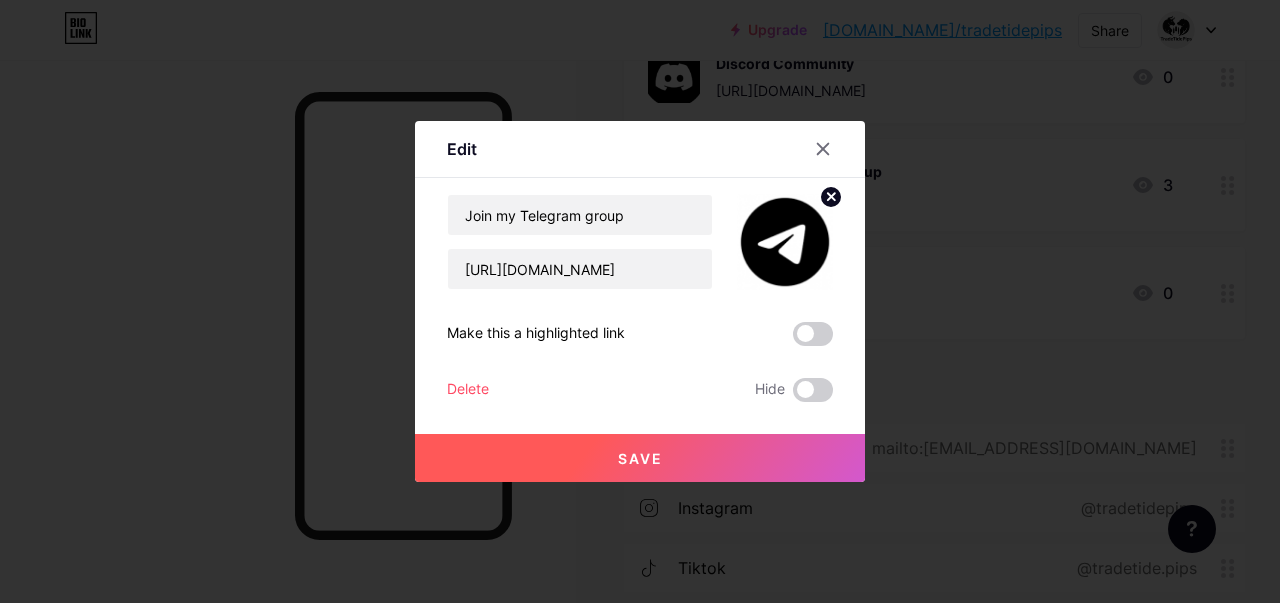 click 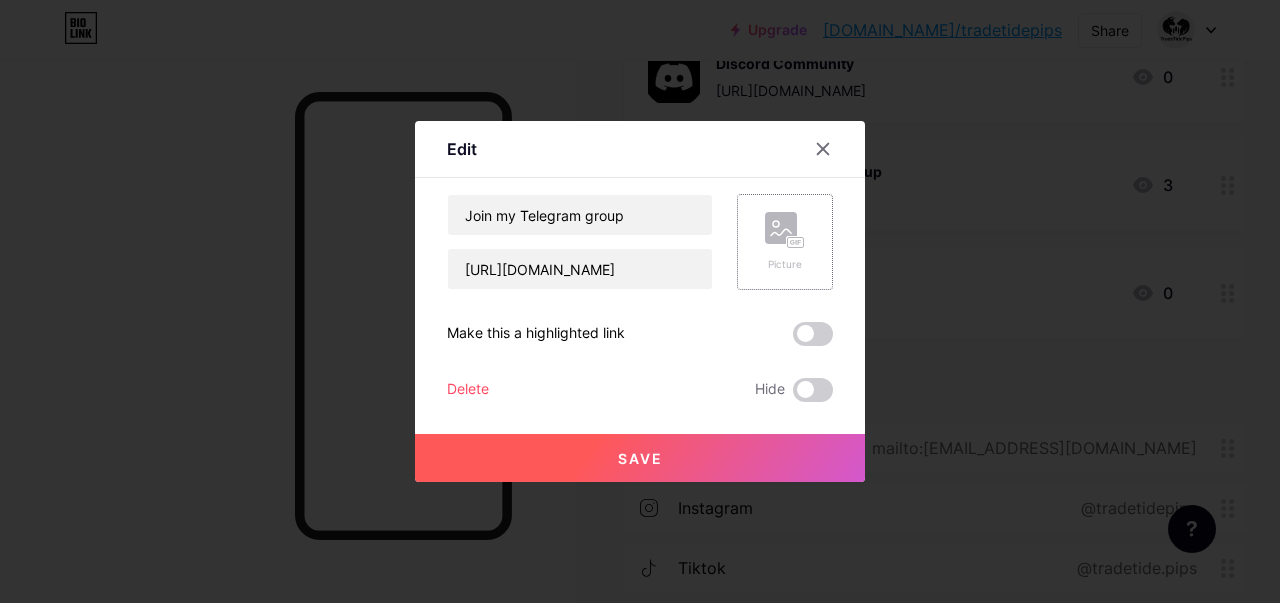 click on "Picture" at bounding box center (785, 242) 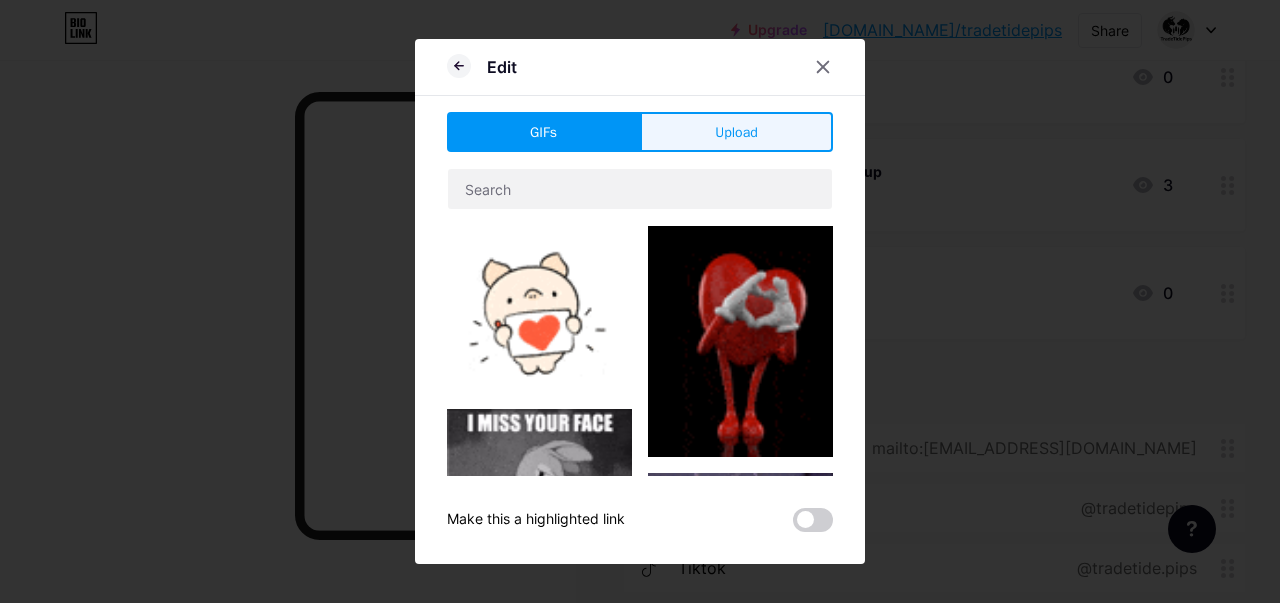 click on "Upload" at bounding box center (736, 132) 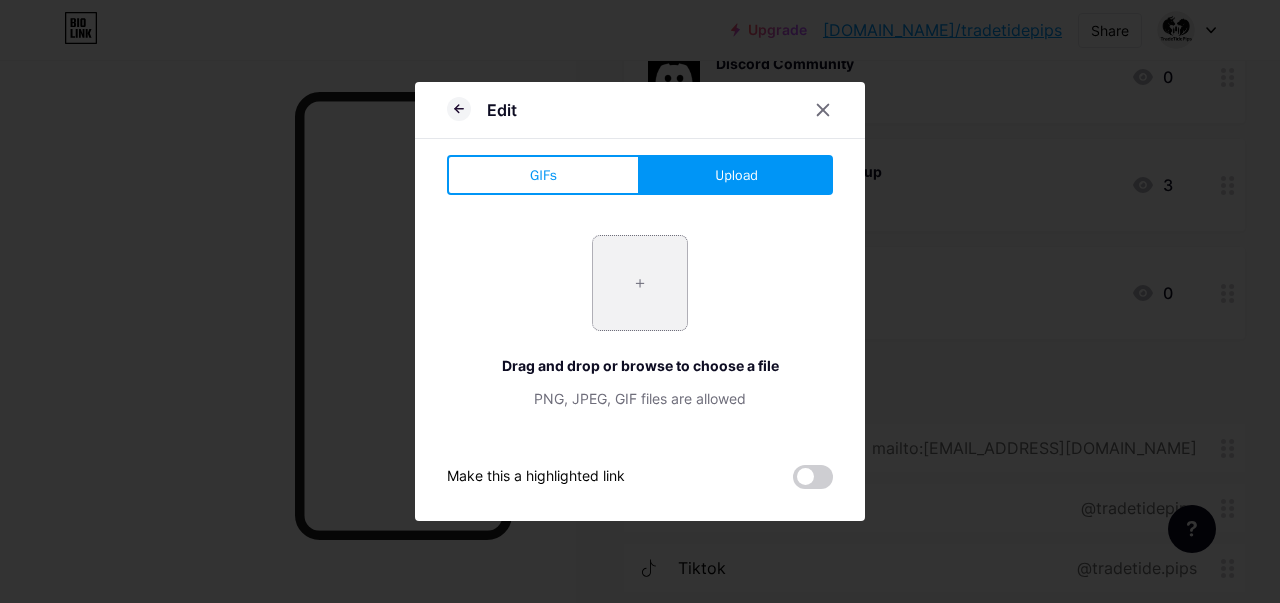 click at bounding box center [640, 283] 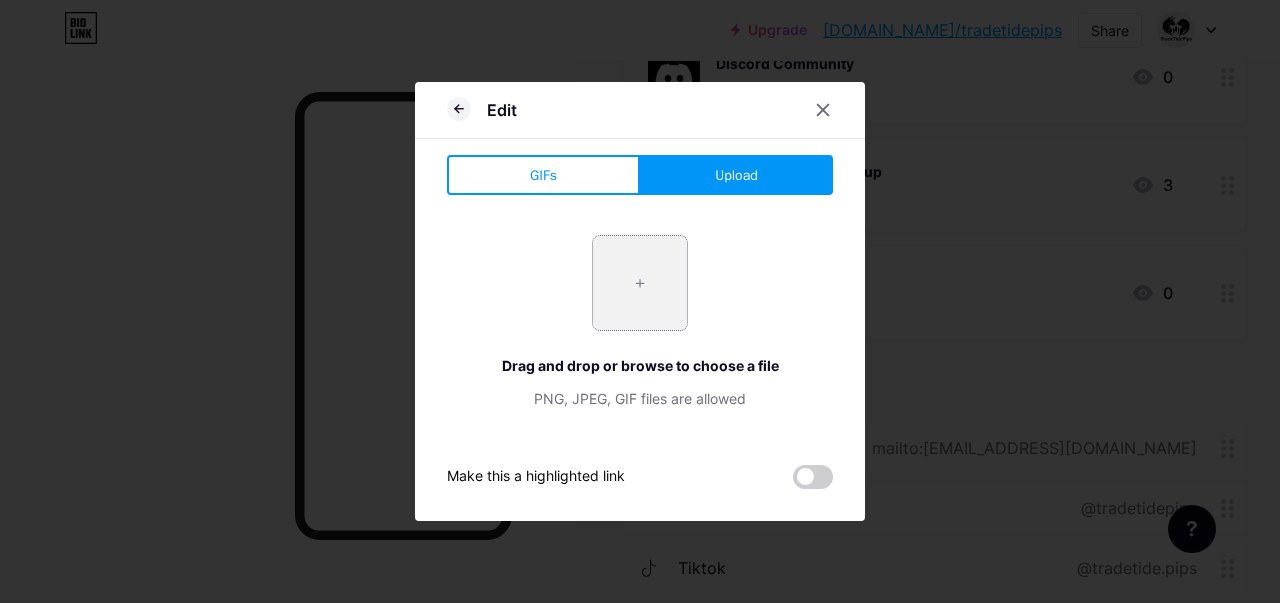 type on "C:\fakepath\download (51).png" 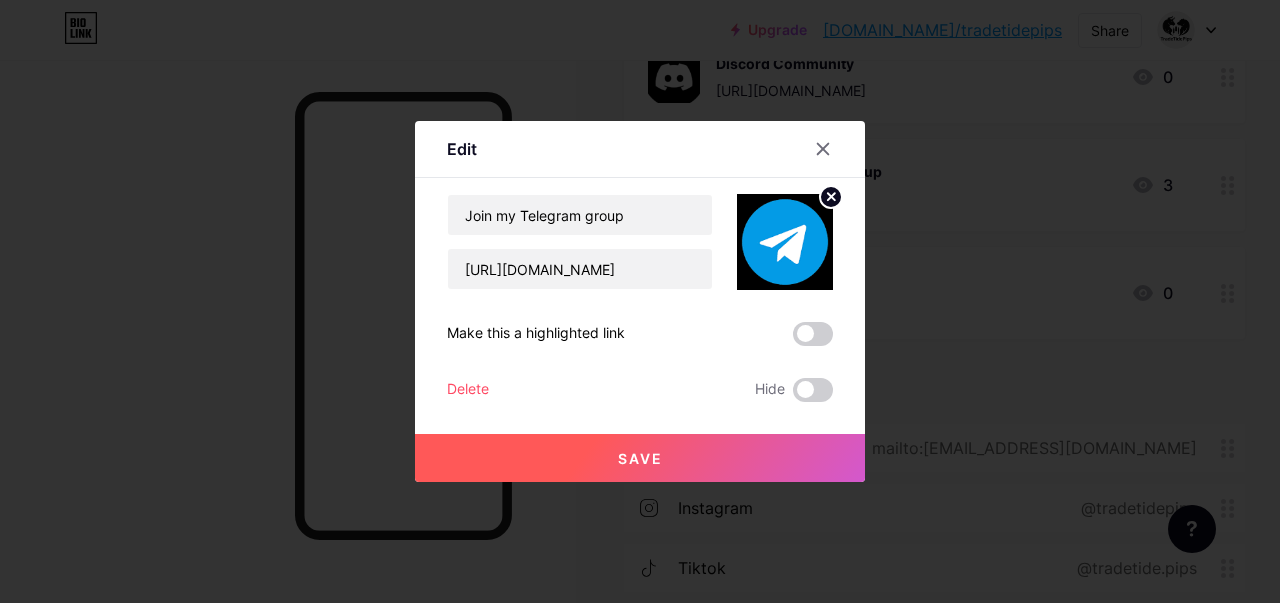 click on "Save" at bounding box center [640, 458] 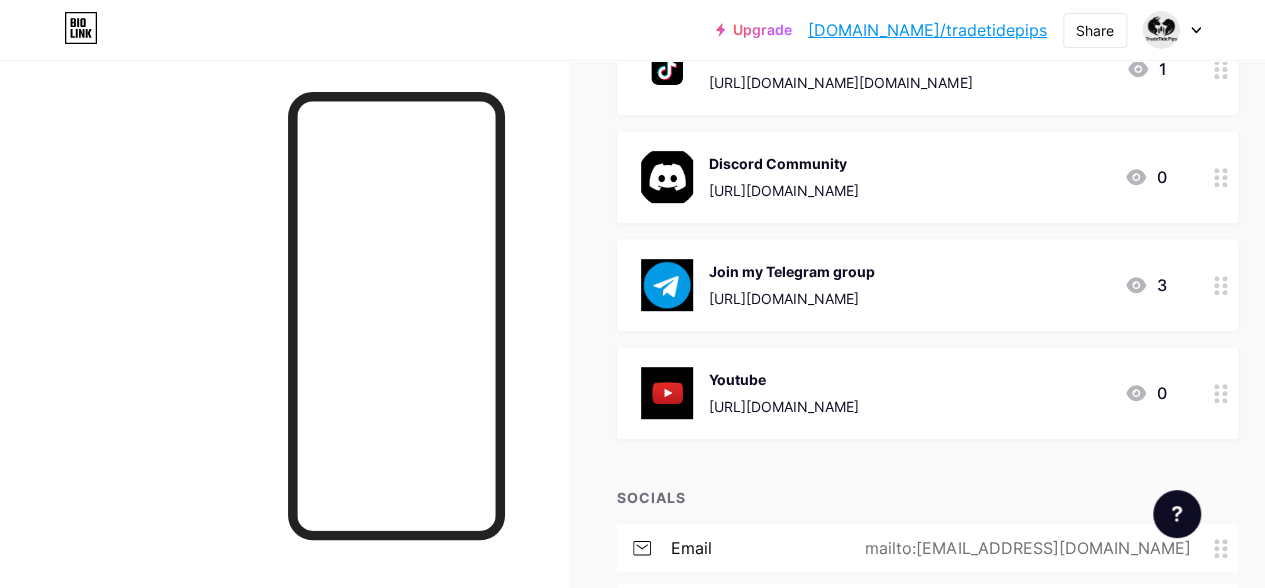 scroll, scrollTop: 300, scrollLeft: 0, axis: vertical 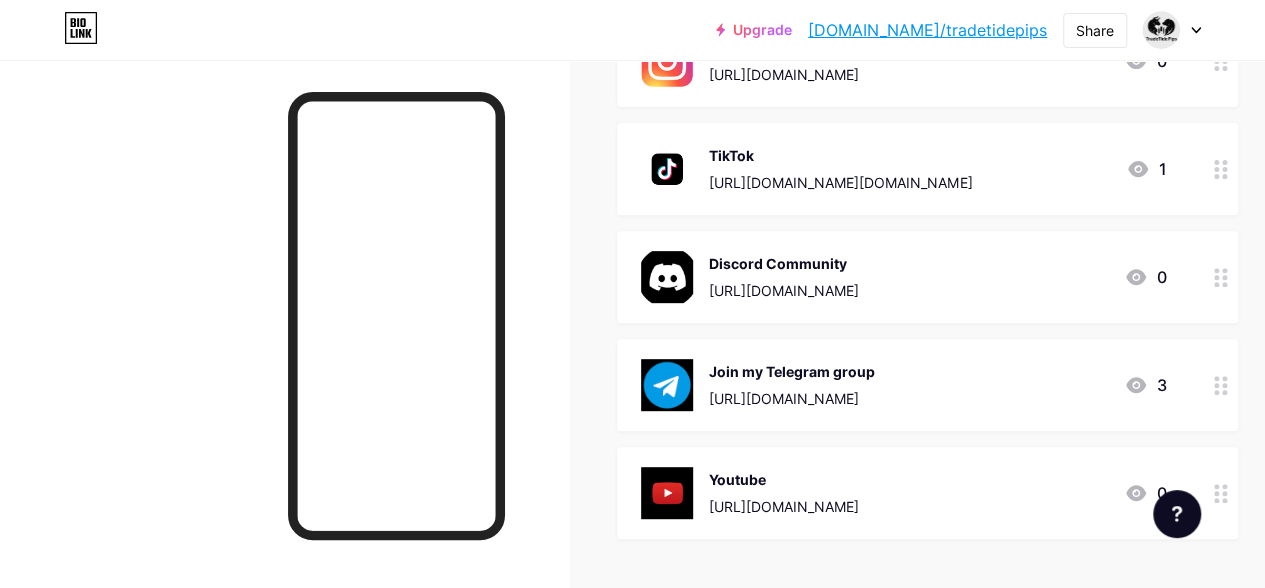 click at bounding box center [667, 277] 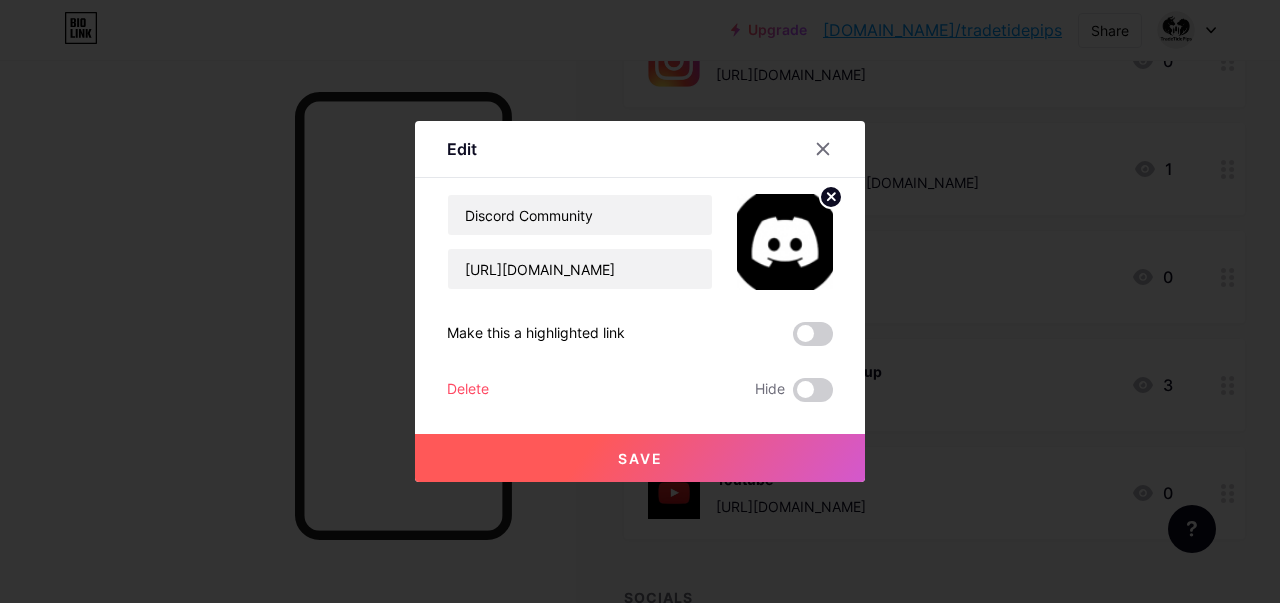 click 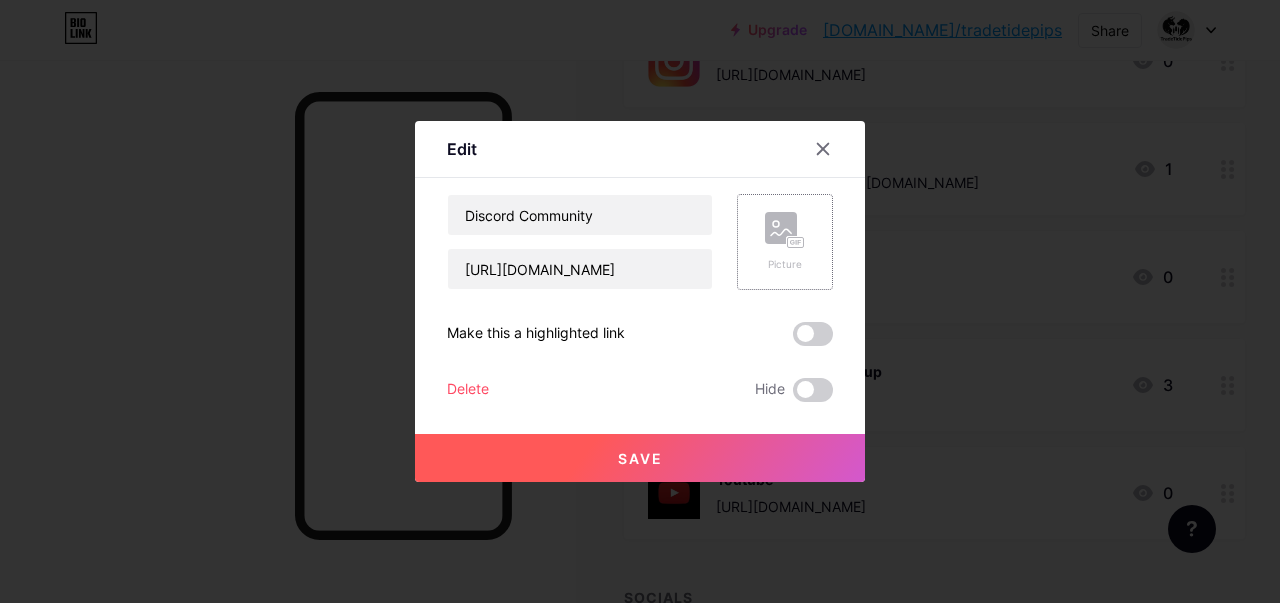 click 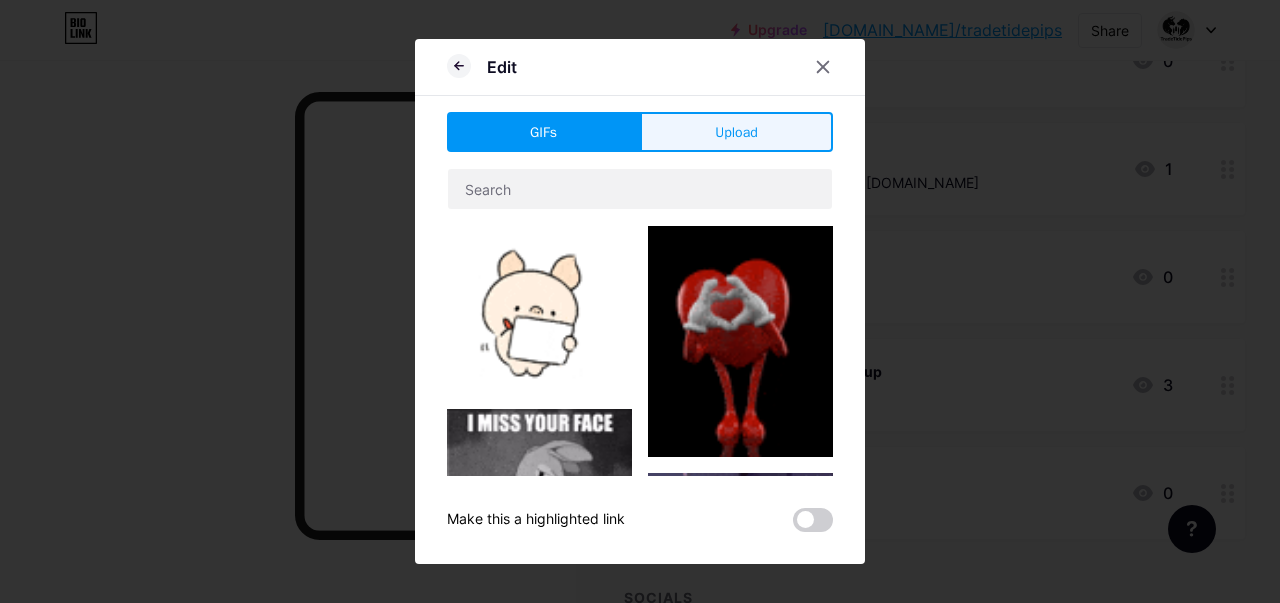 click on "Upload" at bounding box center (736, 132) 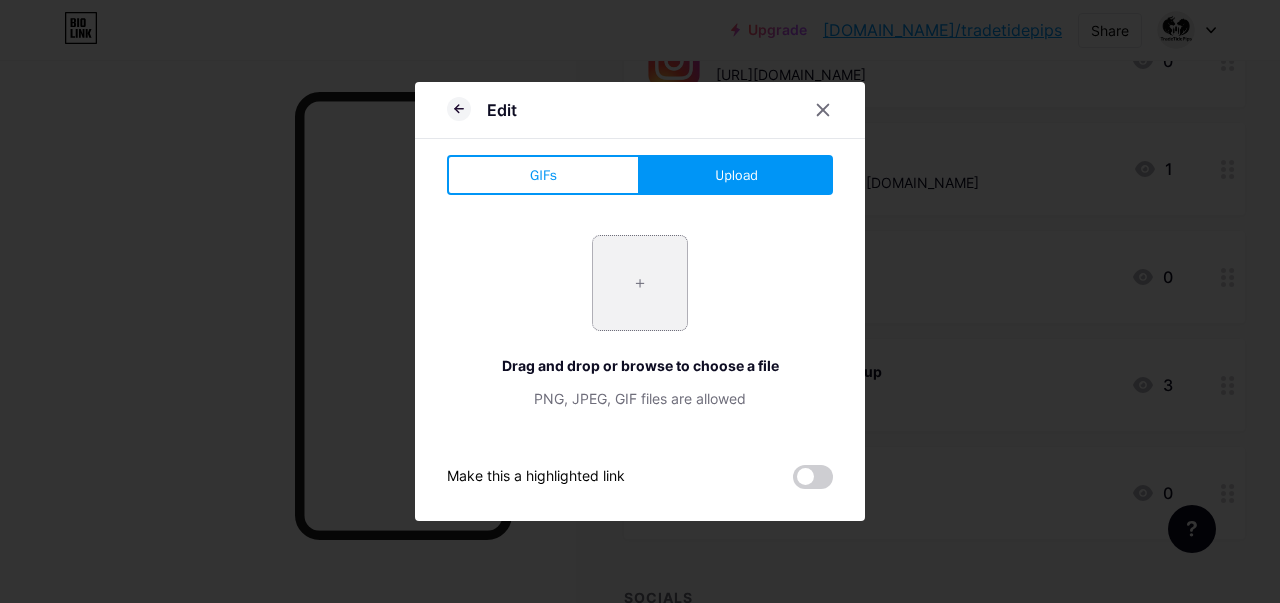click at bounding box center [640, 283] 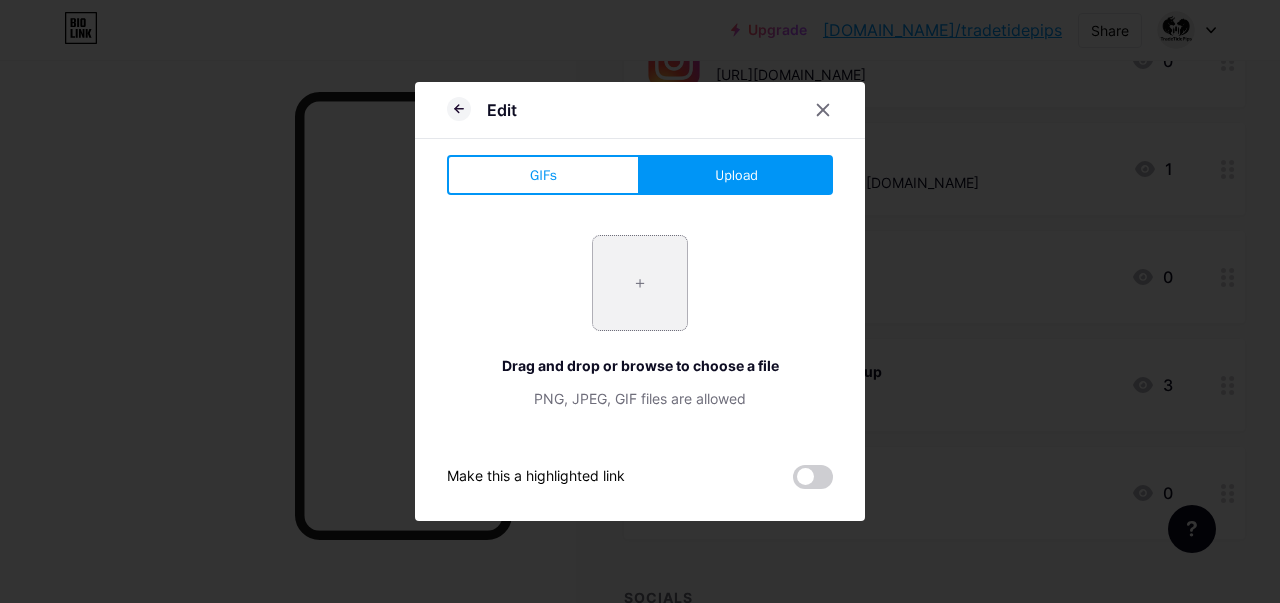 type on "C:\fakepath\download (52).png" 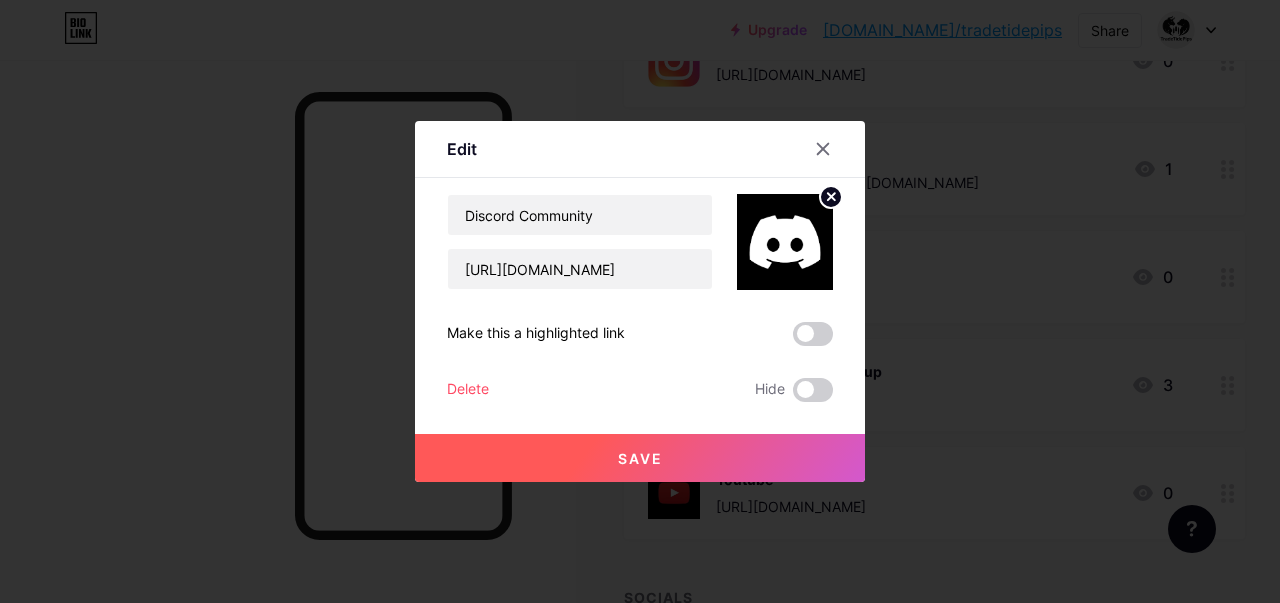 click on "Save" at bounding box center [640, 458] 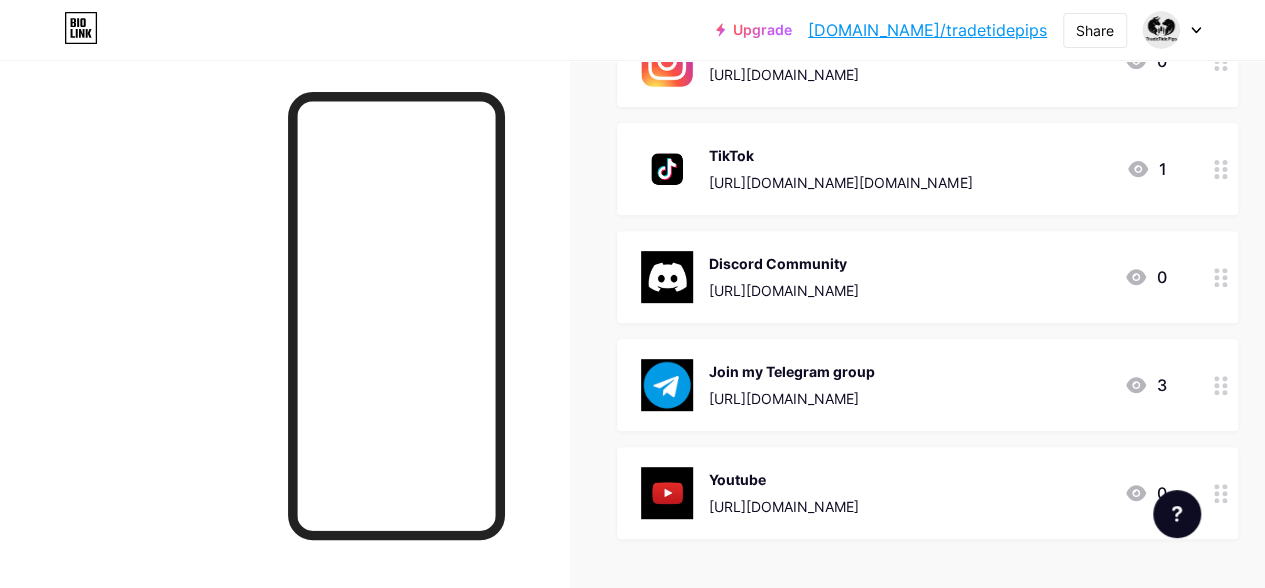 click on "TikTok" at bounding box center (840, 155) 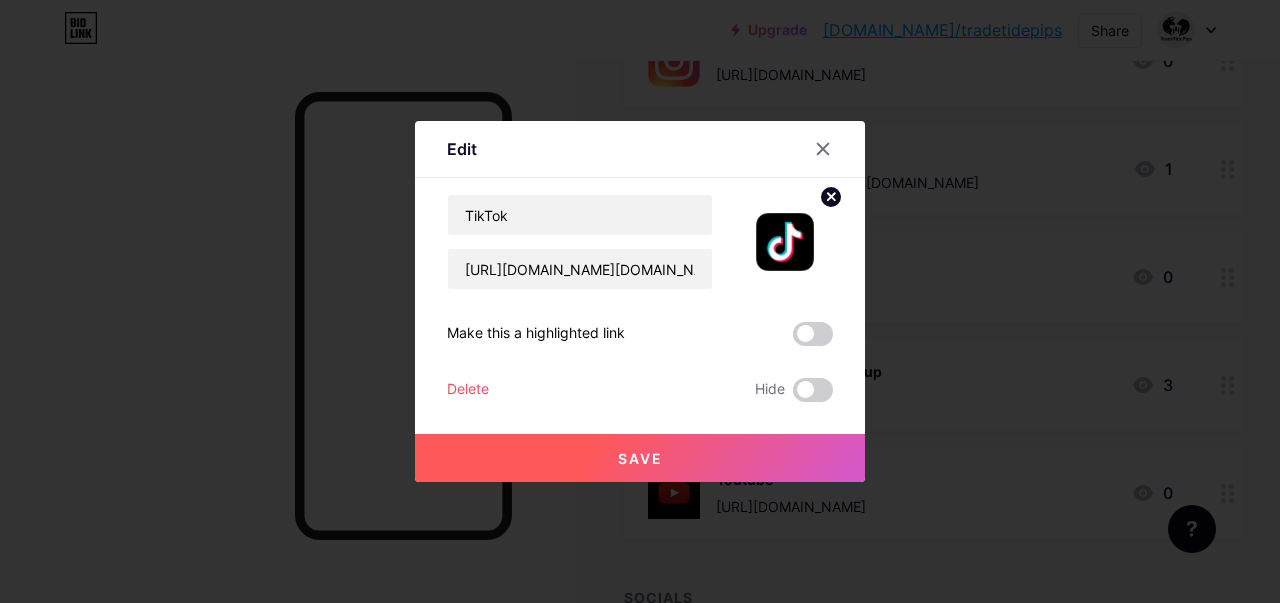 drag, startPoint x: 824, startPoint y: 198, endPoint x: 803, endPoint y: 211, distance: 24.698177 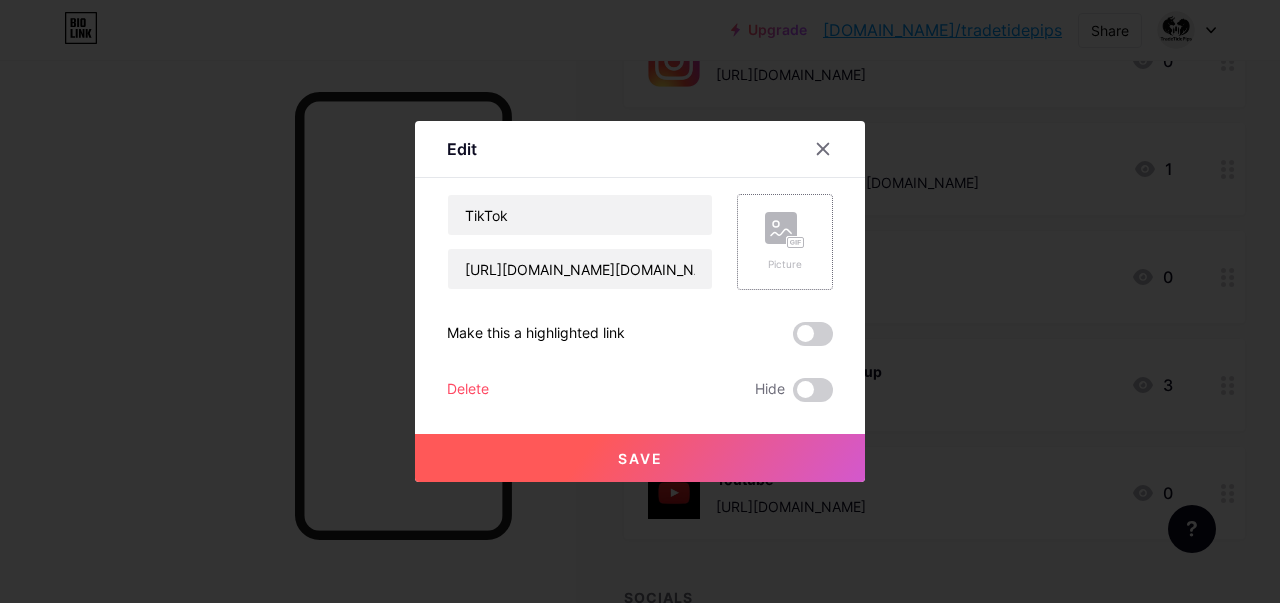 click 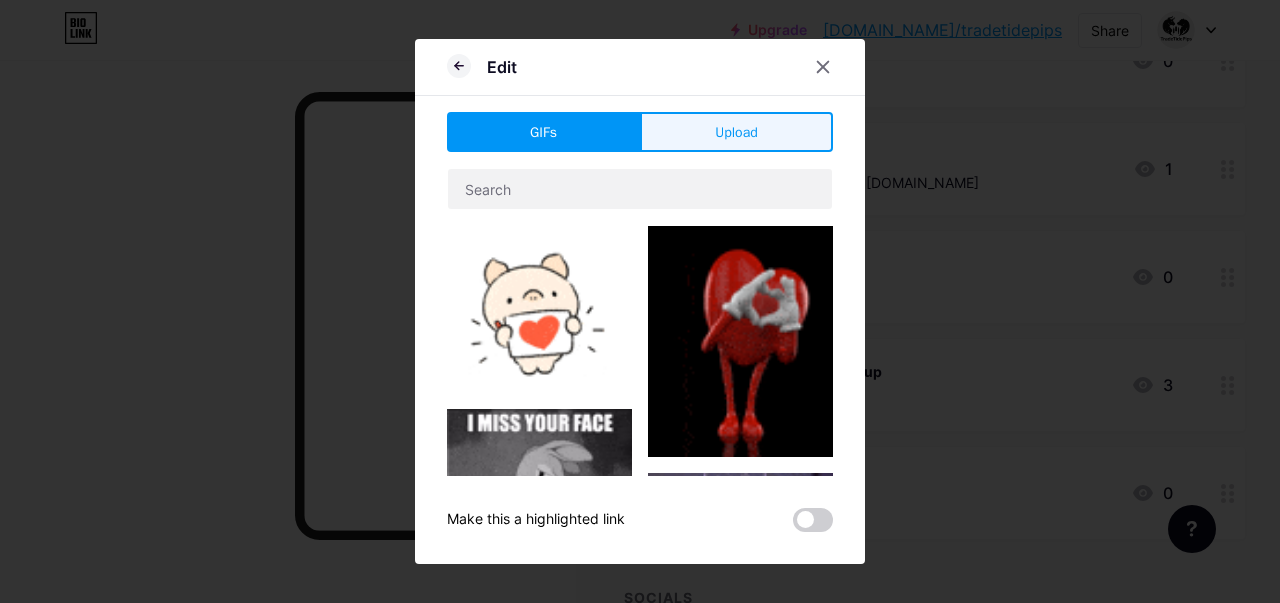 click on "Upload" at bounding box center (736, 132) 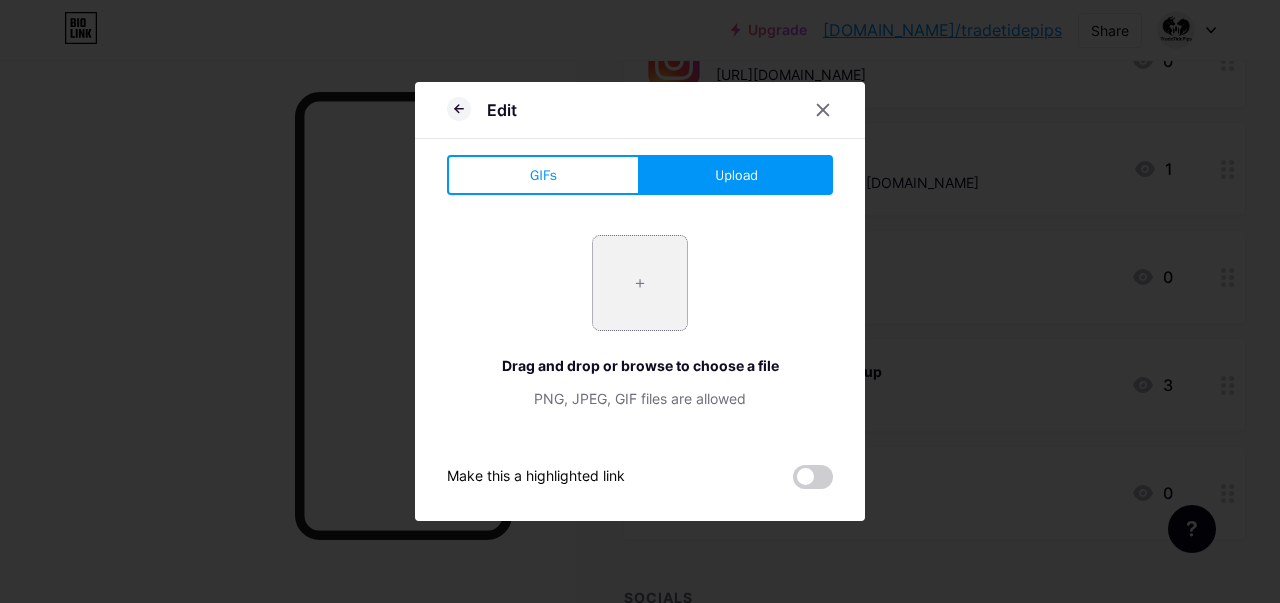 click at bounding box center [640, 283] 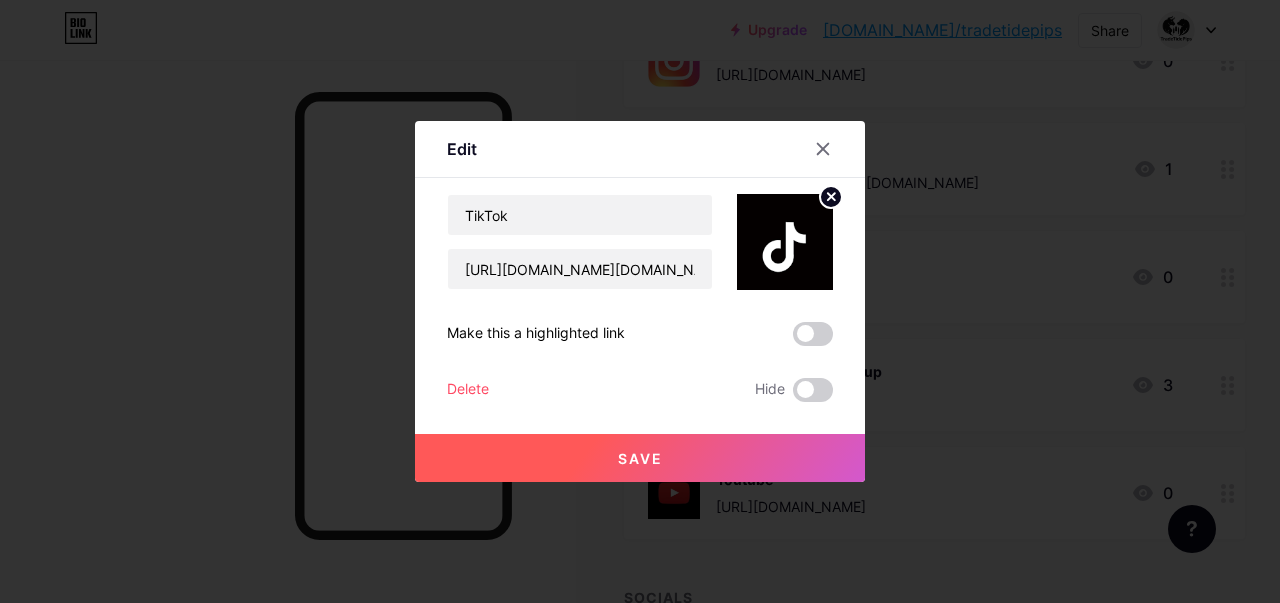 click on "Save" at bounding box center [640, 458] 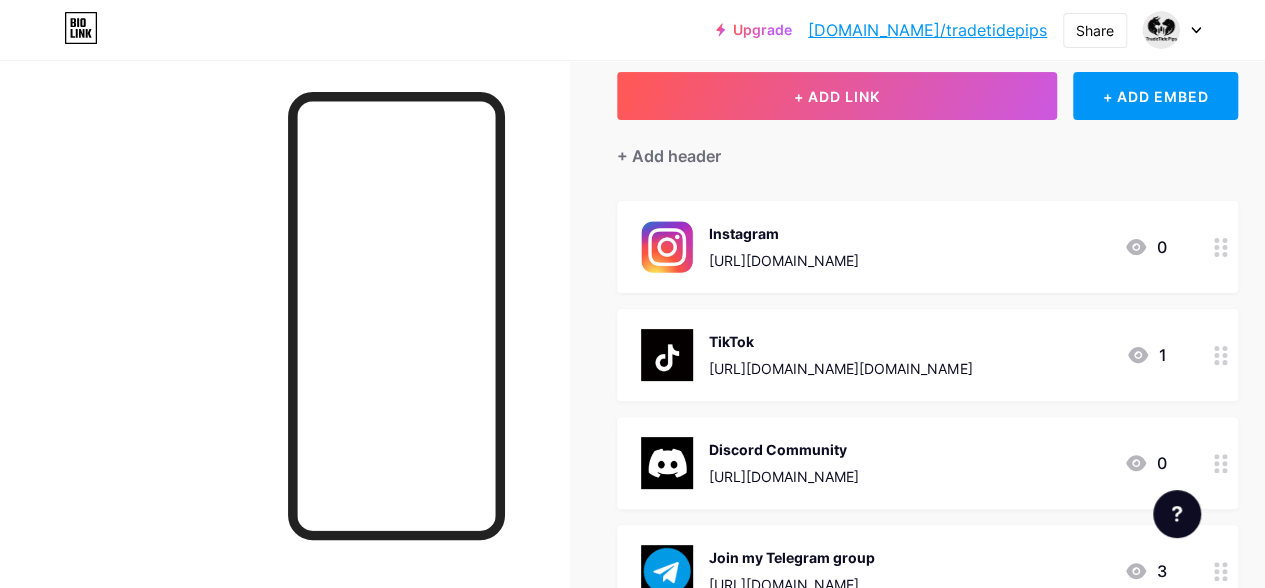 scroll, scrollTop: 0, scrollLeft: 0, axis: both 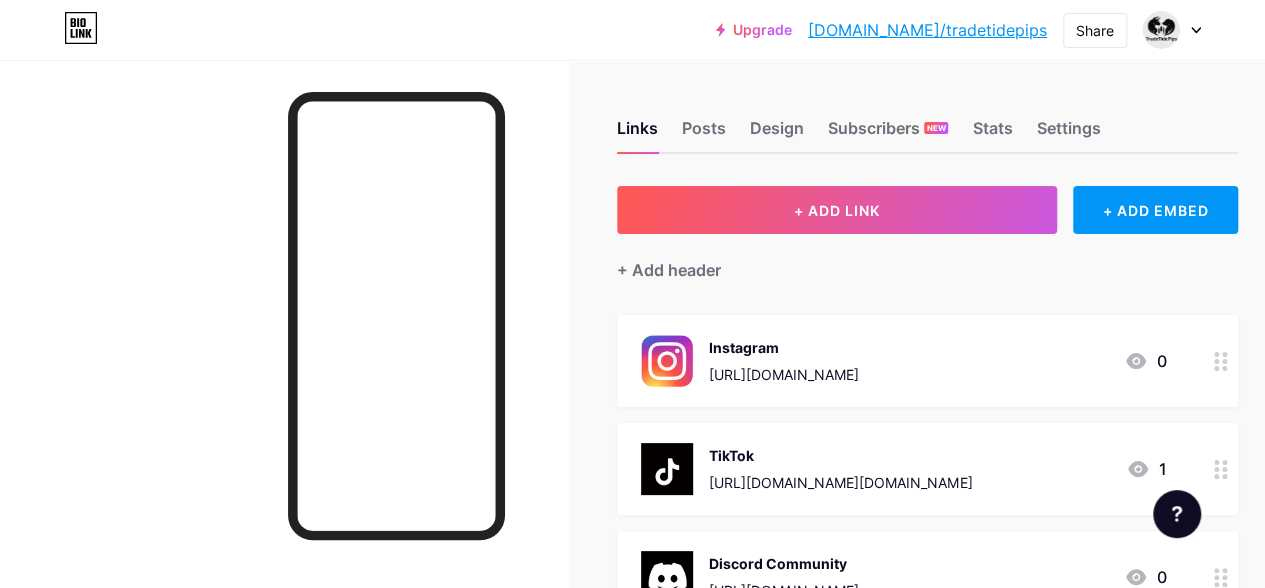 click at bounding box center [667, 361] 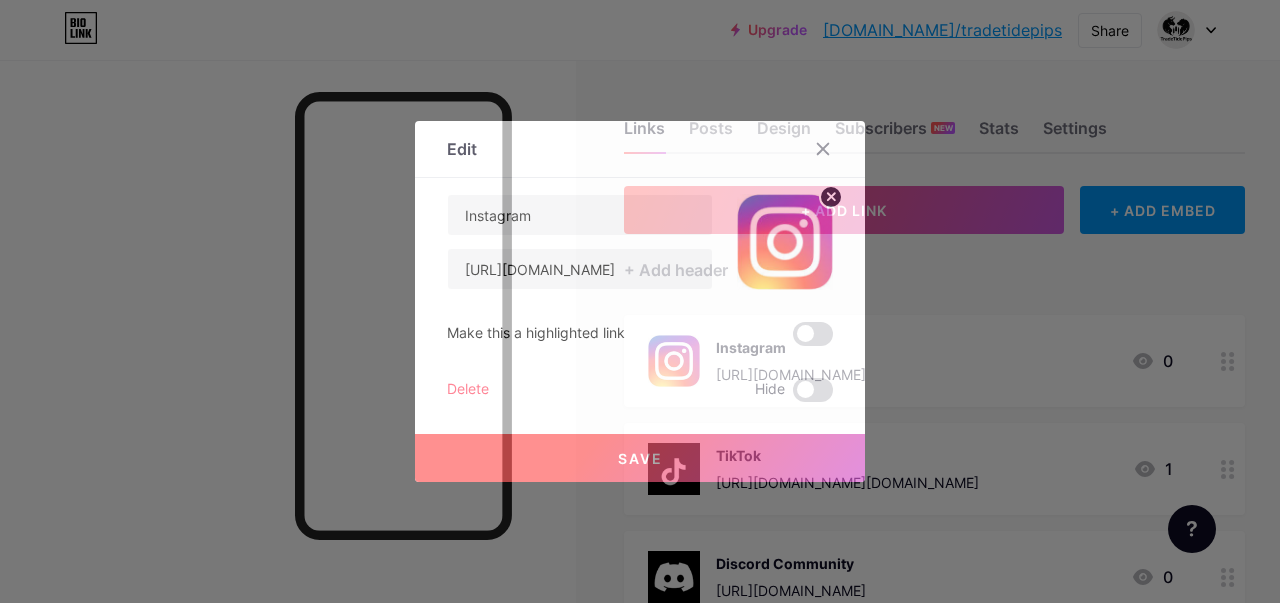 click 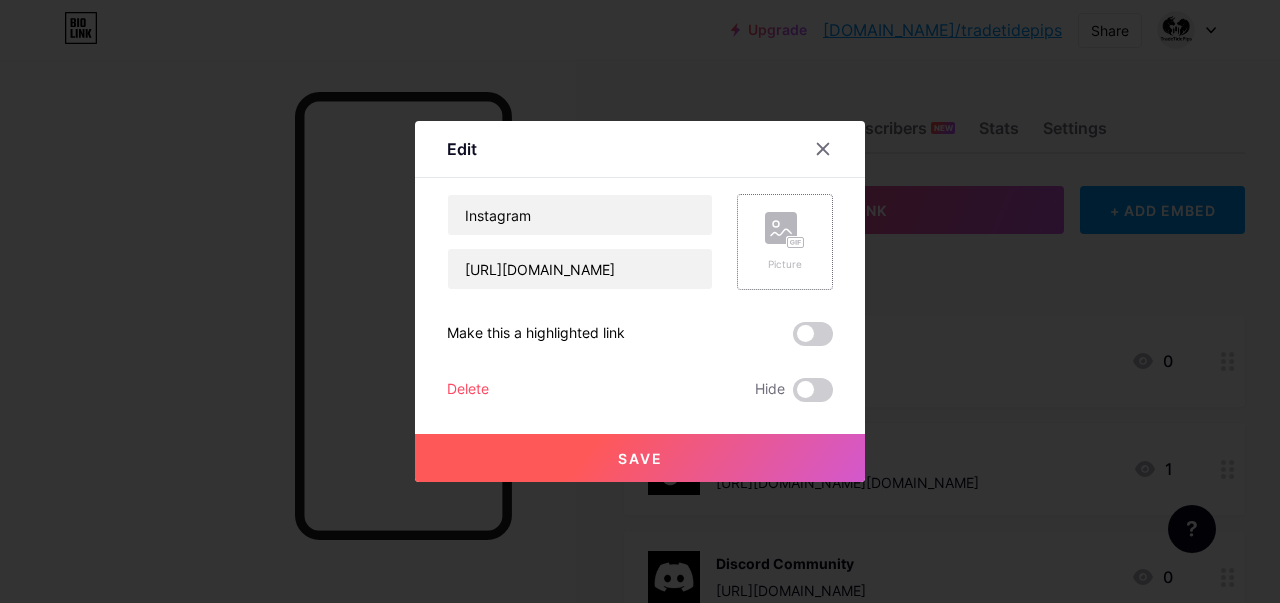 click 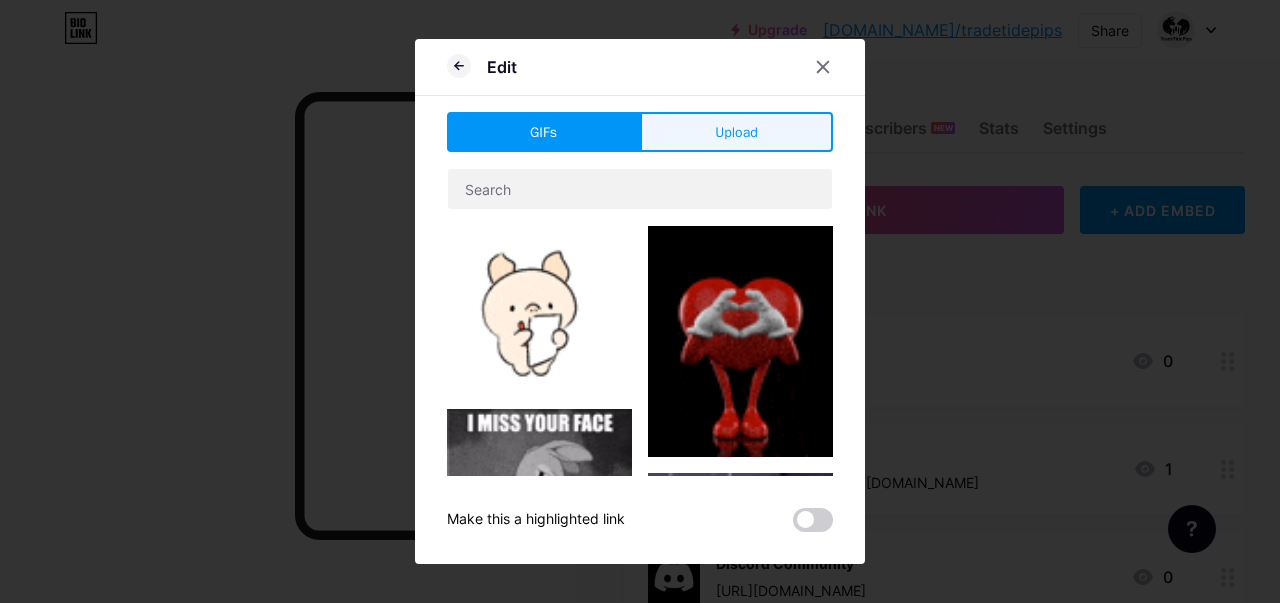 click on "Upload" at bounding box center [736, 132] 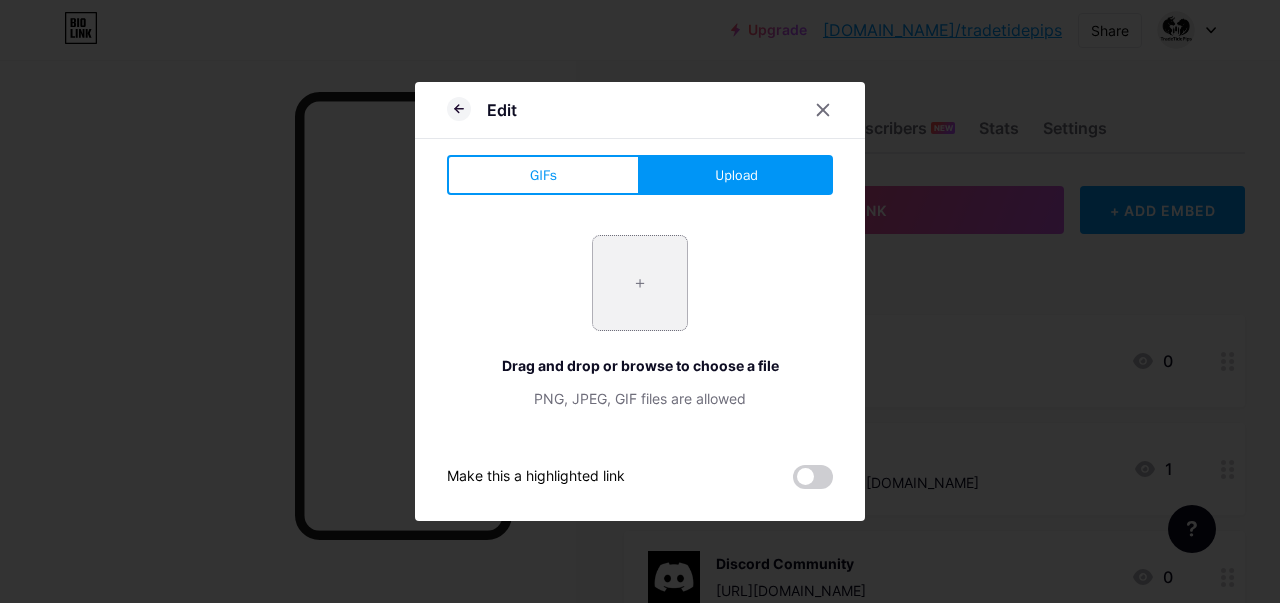 click at bounding box center [640, 283] 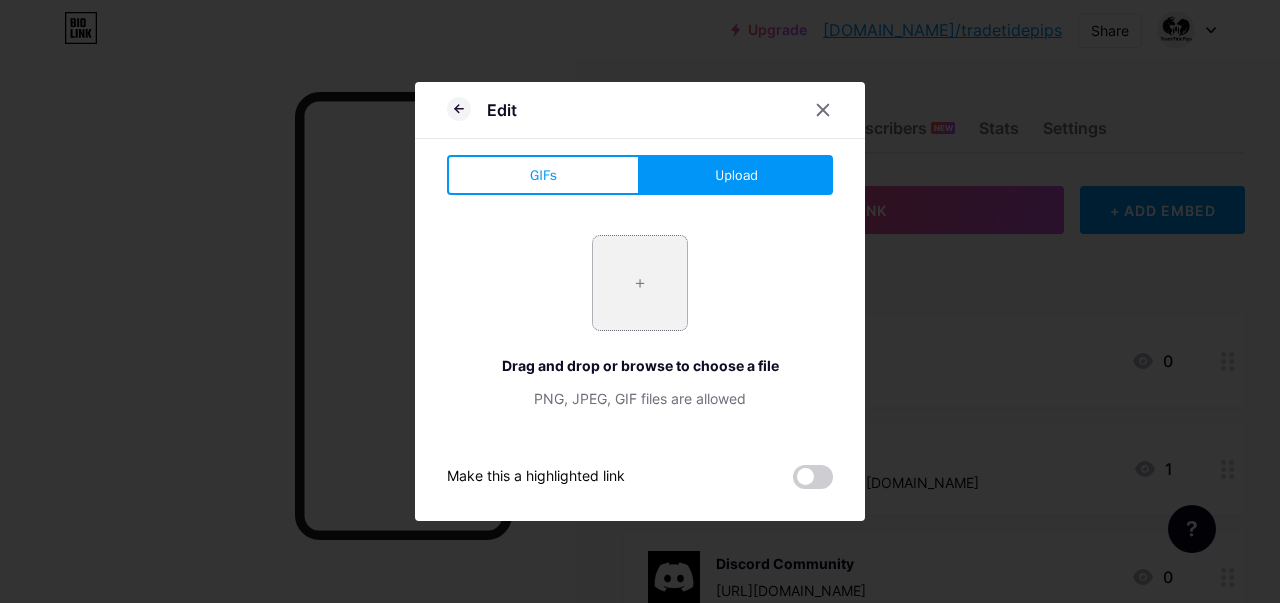 type on "C:\fakepath\download (65).jpeg" 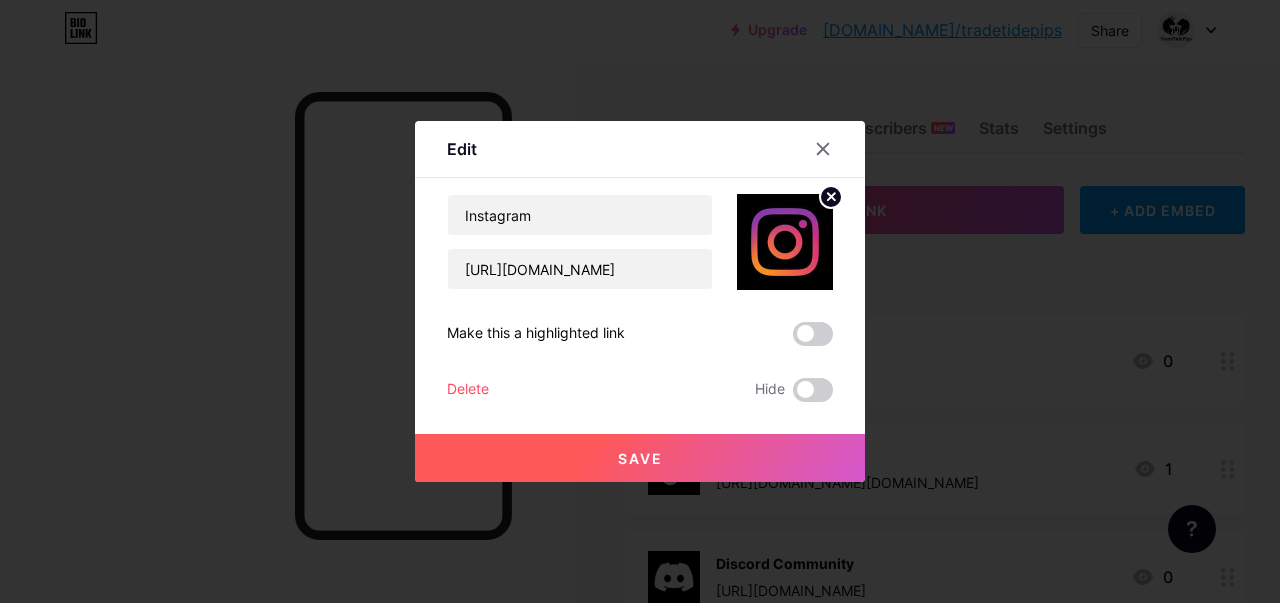 click on "Save" at bounding box center (640, 458) 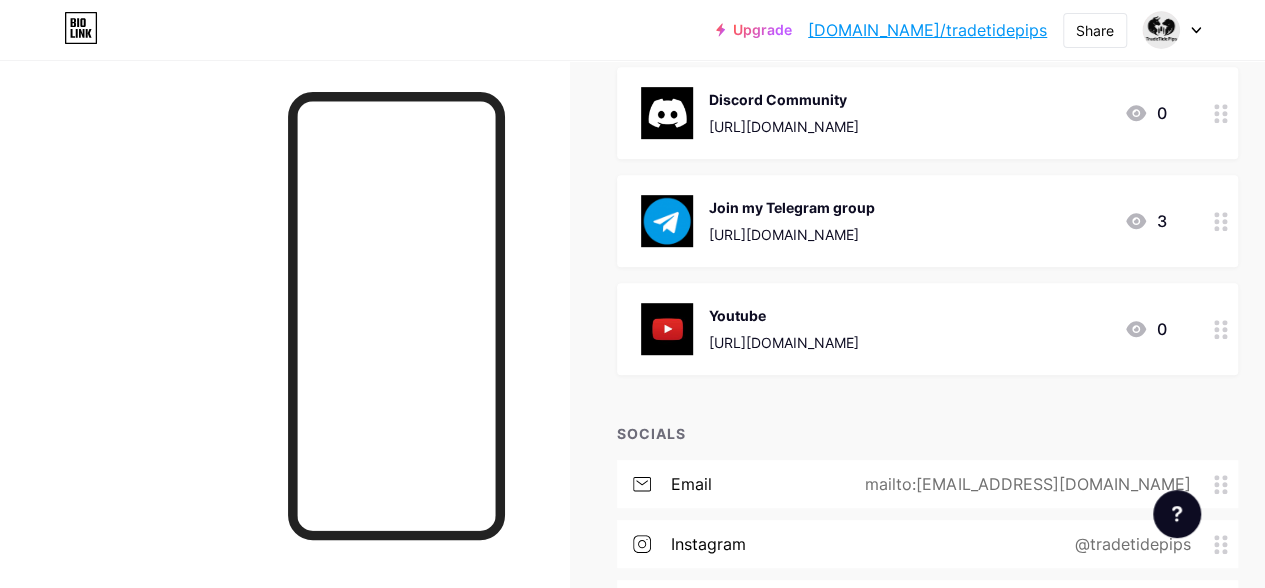 scroll, scrollTop: 400, scrollLeft: 0, axis: vertical 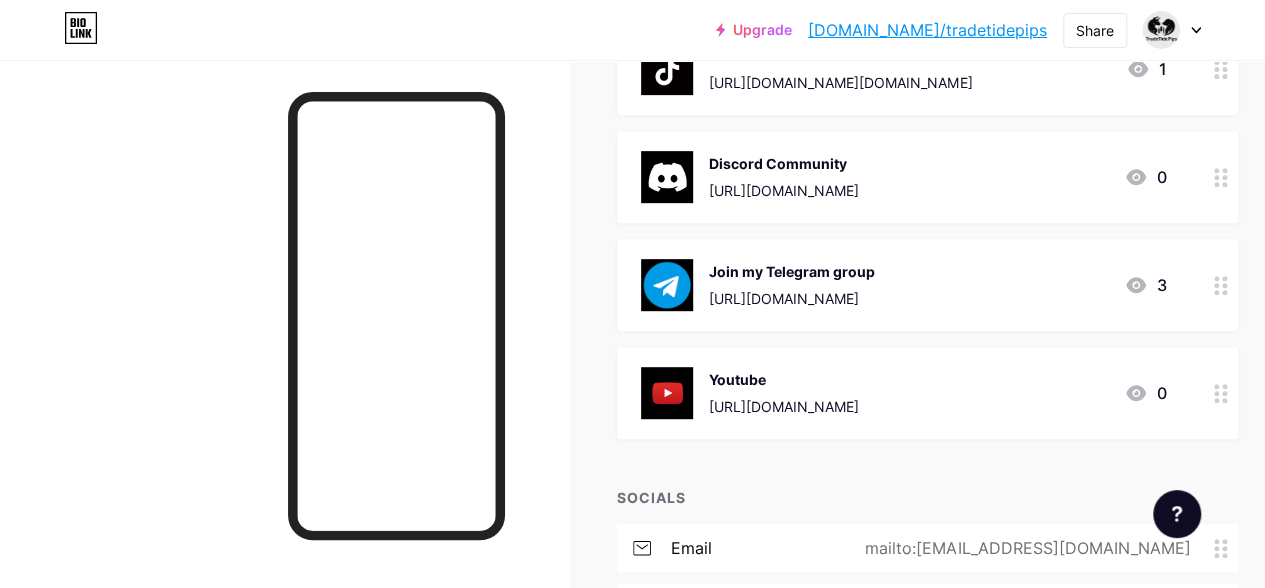 click on "Join my Telegram group
[URL][DOMAIN_NAME]
3" at bounding box center (903, 285) 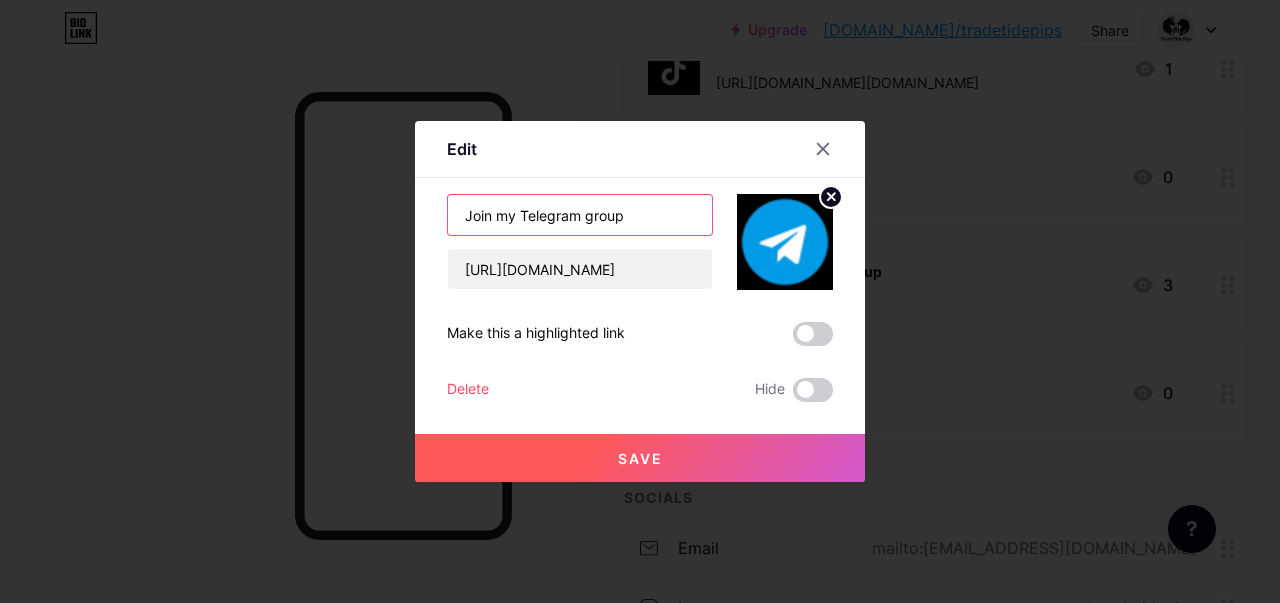 click on "Join my Telegram group" at bounding box center [580, 215] 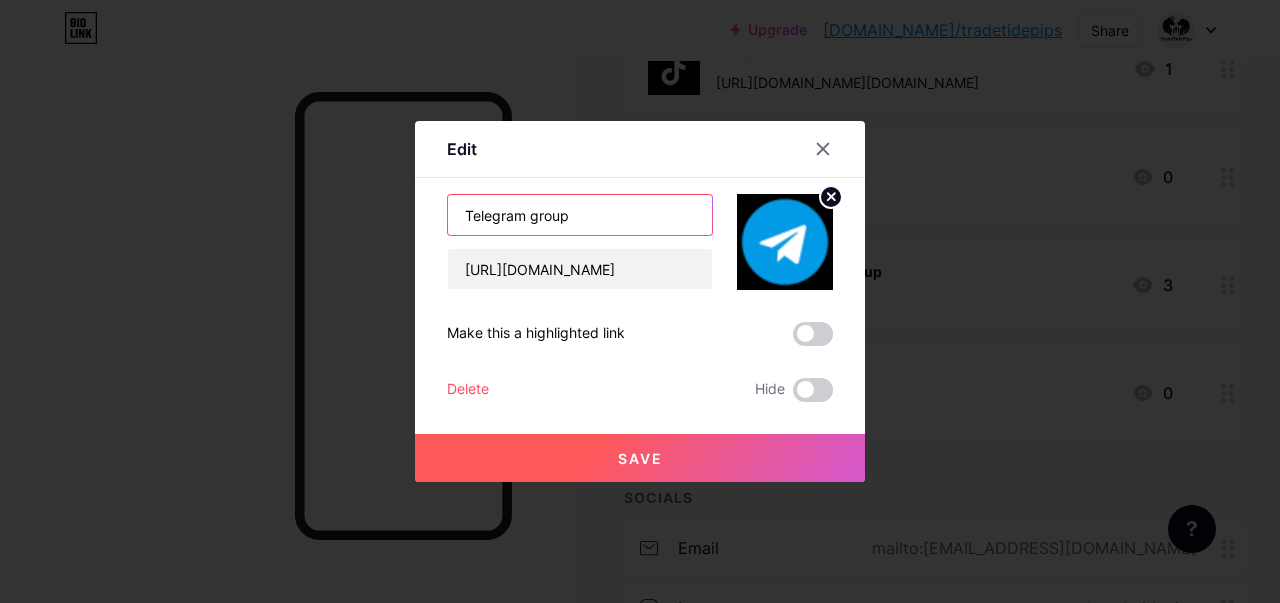 click on "Telegram group" at bounding box center (580, 215) 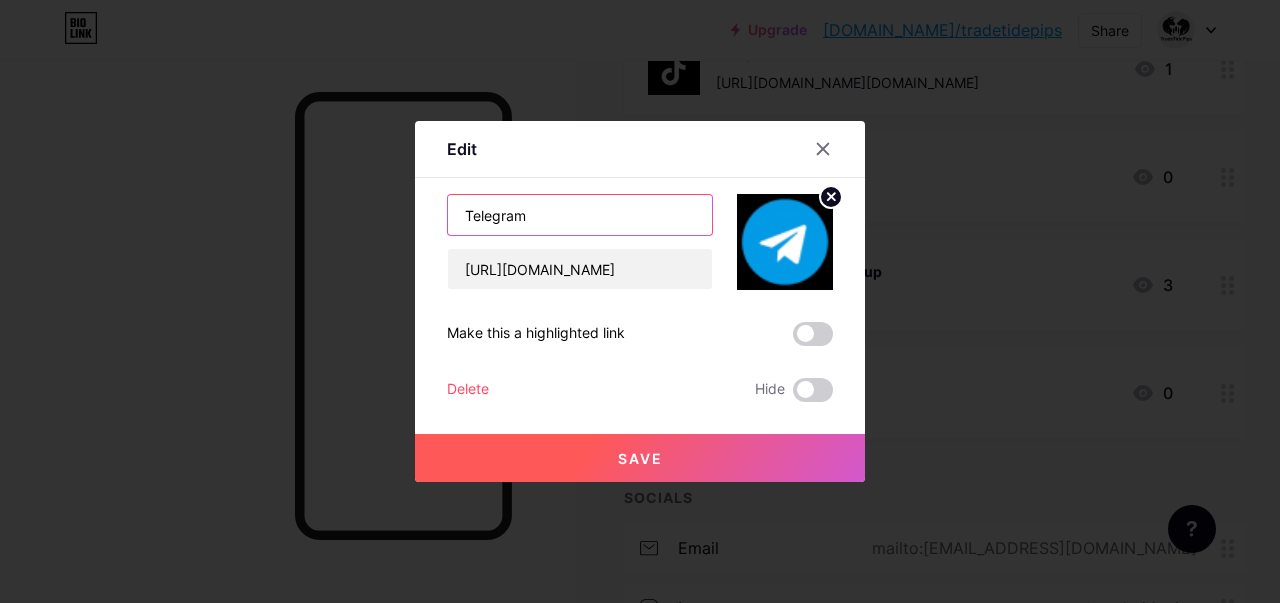 type on "Telegram" 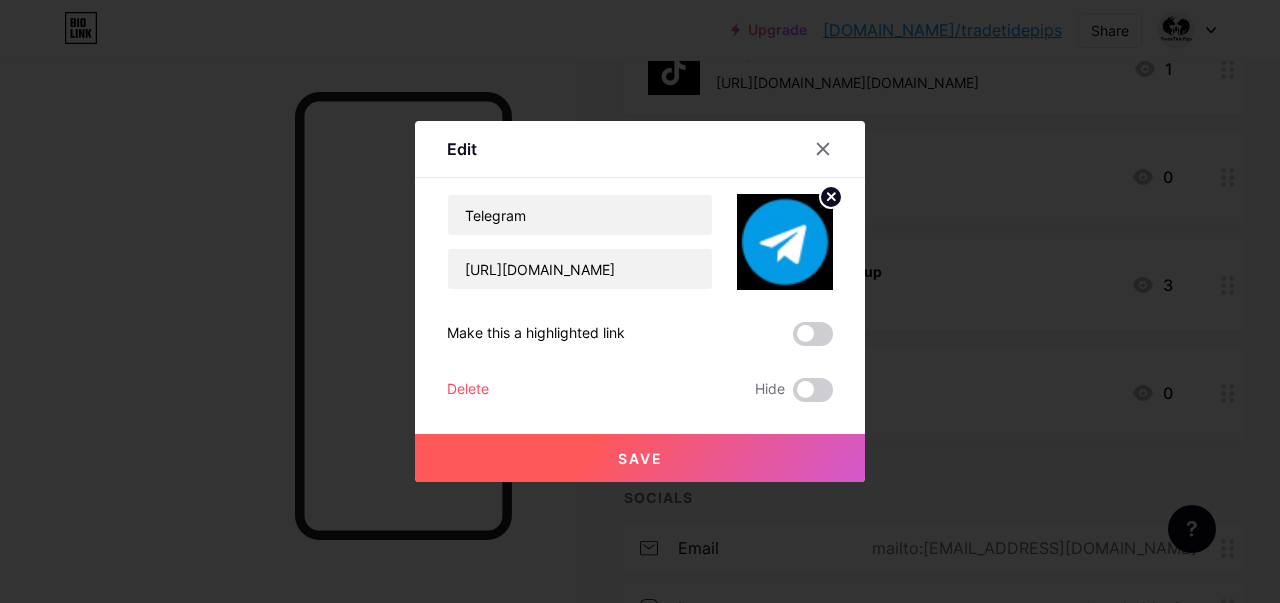 click on "Save" at bounding box center (640, 458) 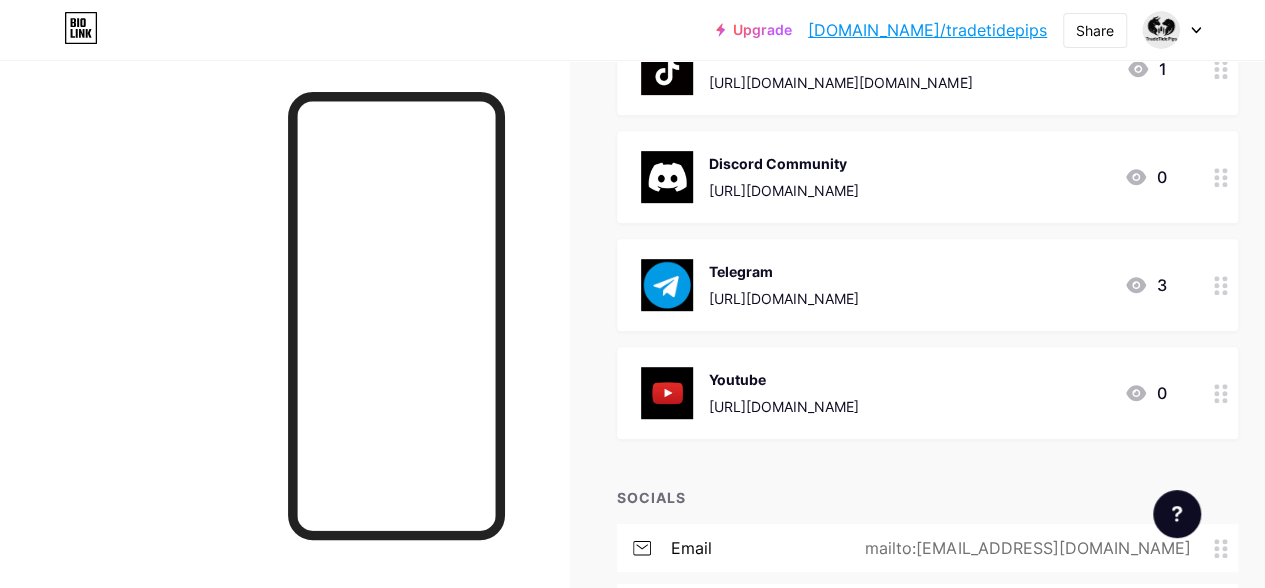 click on "Discord Community" at bounding box center (784, 163) 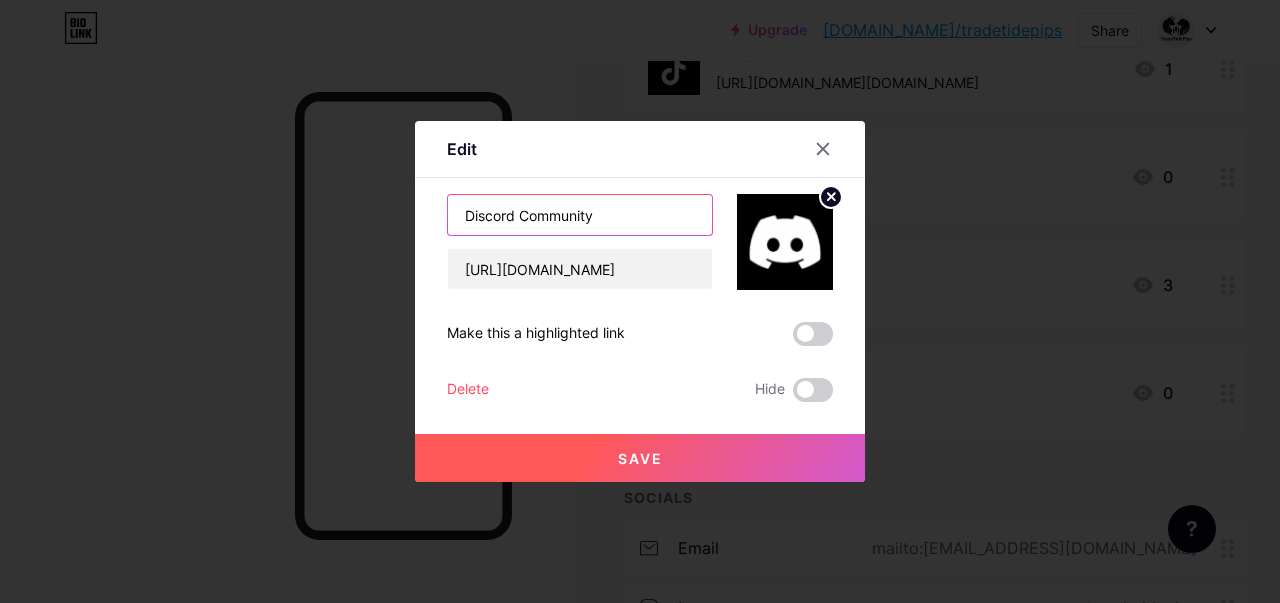 drag, startPoint x: 607, startPoint y: 219, endPoint x: 506, endPoint y: 219, distance: 101 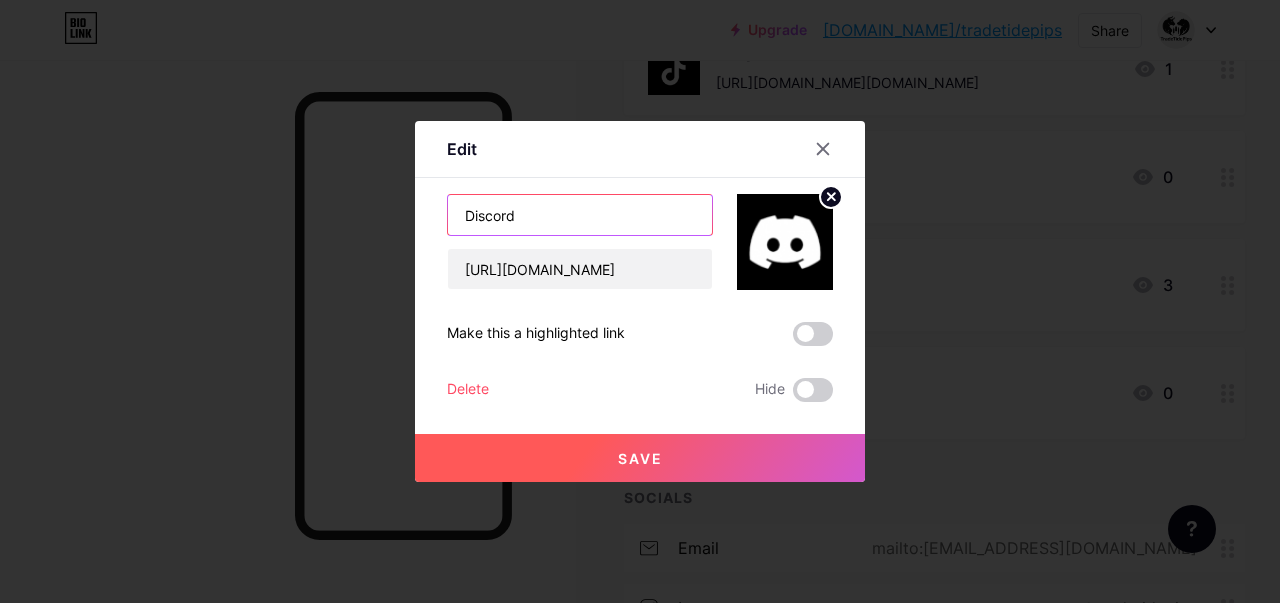 type on "Discord" 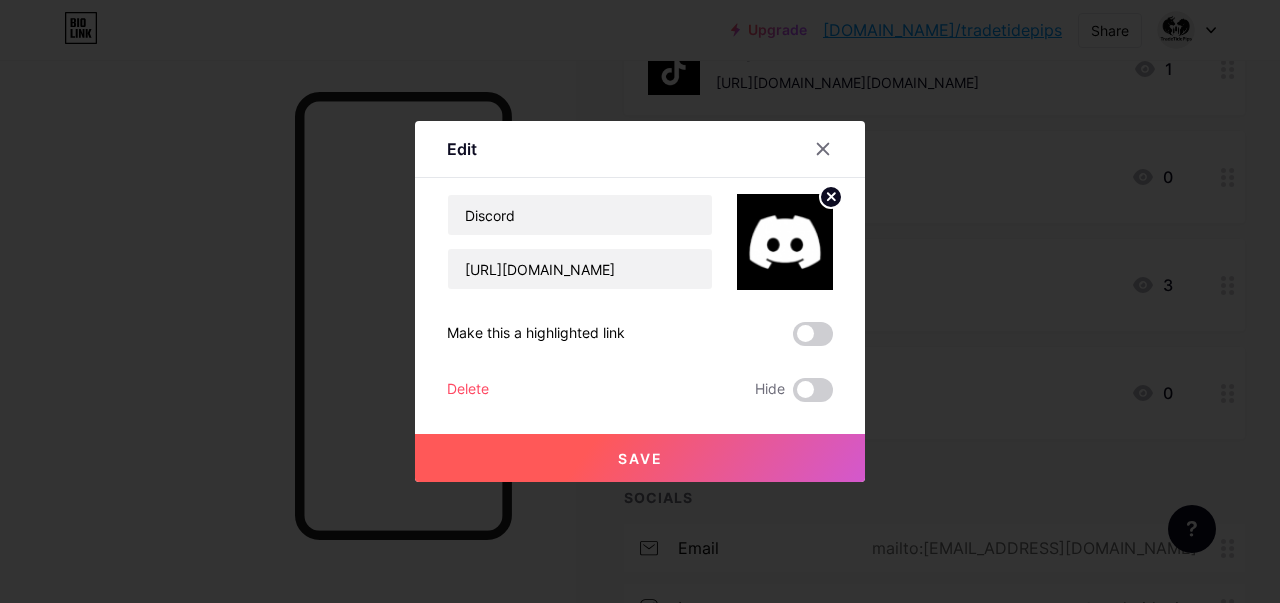 click on "Save" at bounding box center (640, 458) 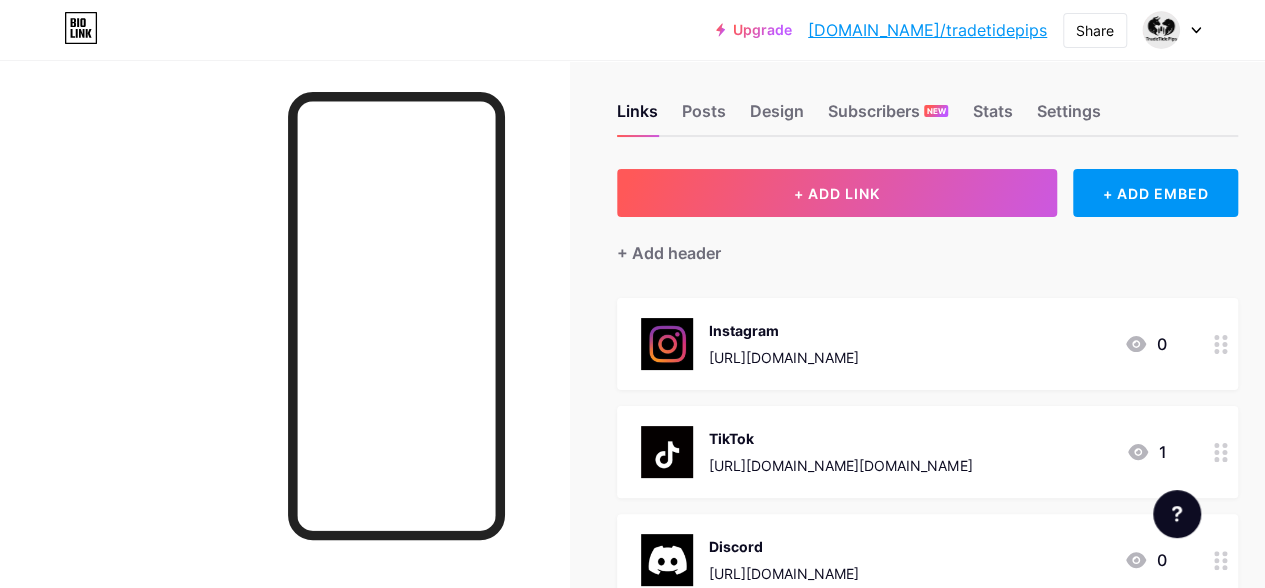 scroll, scrollTop: 0, scrollLeft: 0, axis: both 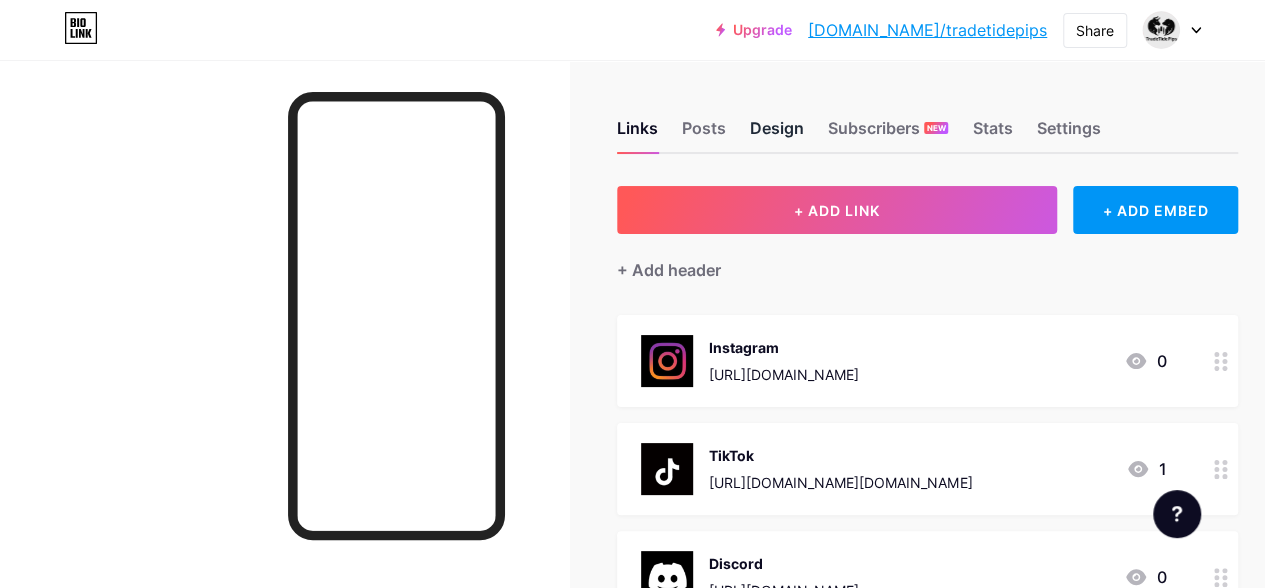 click on "Design" at bounding box center (777, 134) 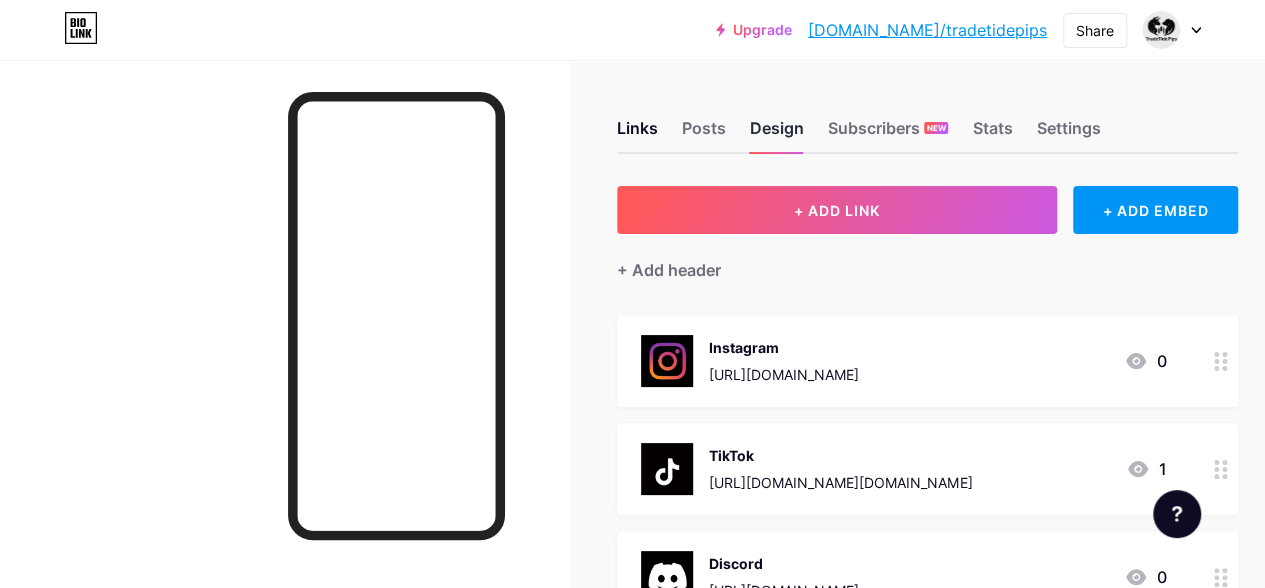 click on "Design" at bounding box center [777, 134] 